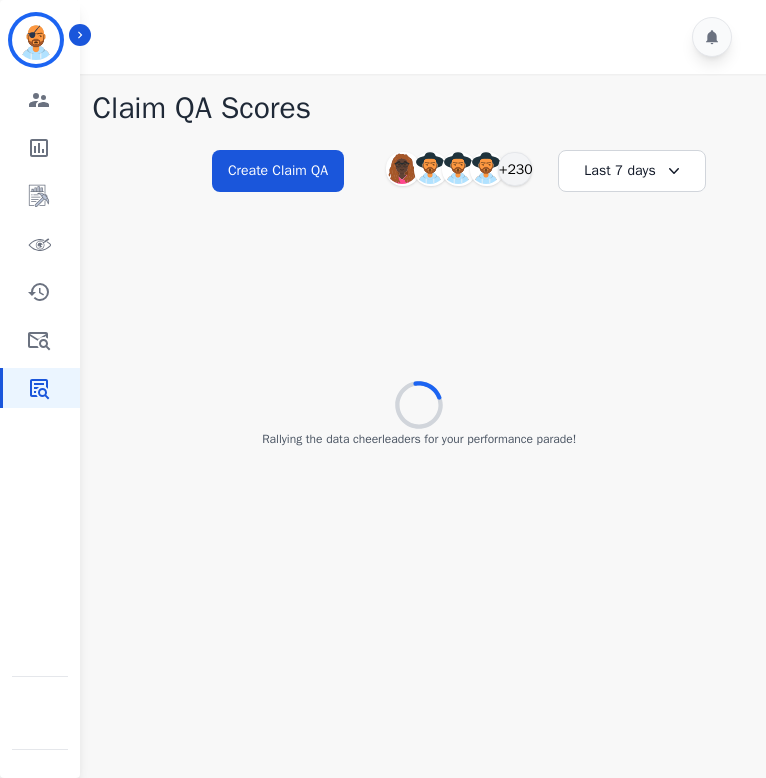 scroll, scrollTop: 0, scrollLeft: 0, axis: both 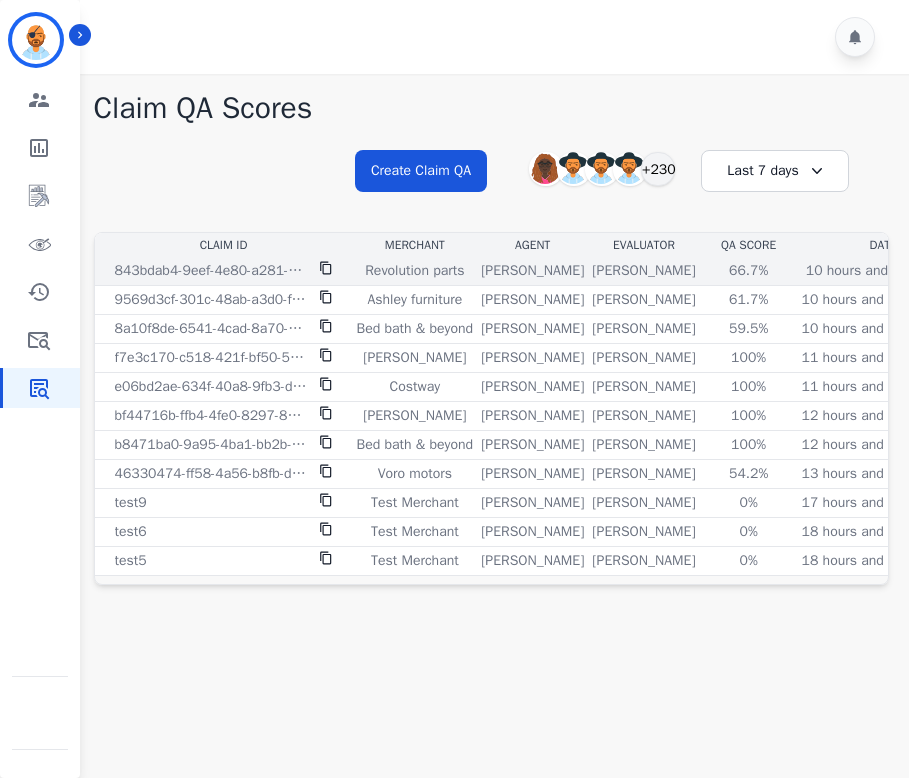 click on "843bdab4-9eef-4e80-a281-3642b80b8627" at bounding box center (224, 271) 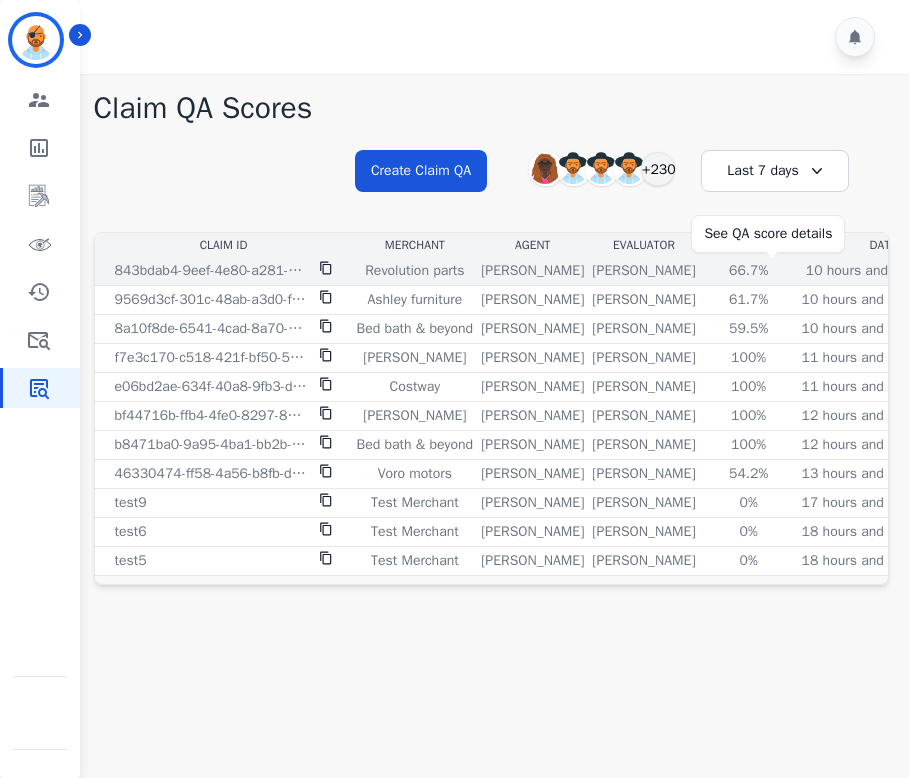 click on "66.7%" at bounding box center [749, 271] 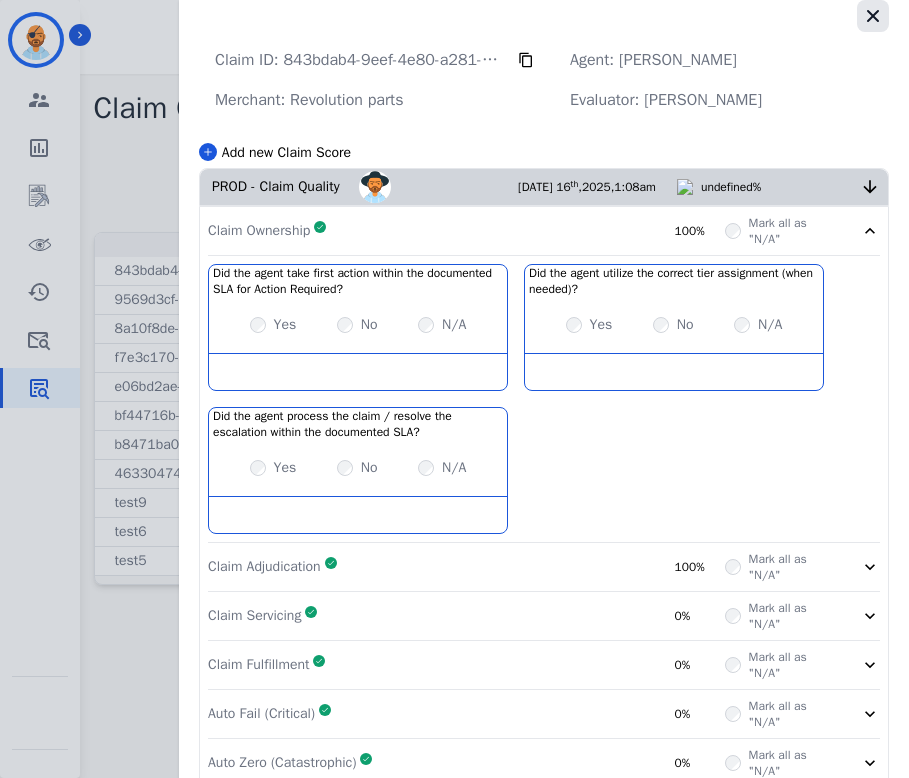 click at bounding box center (873, 16) 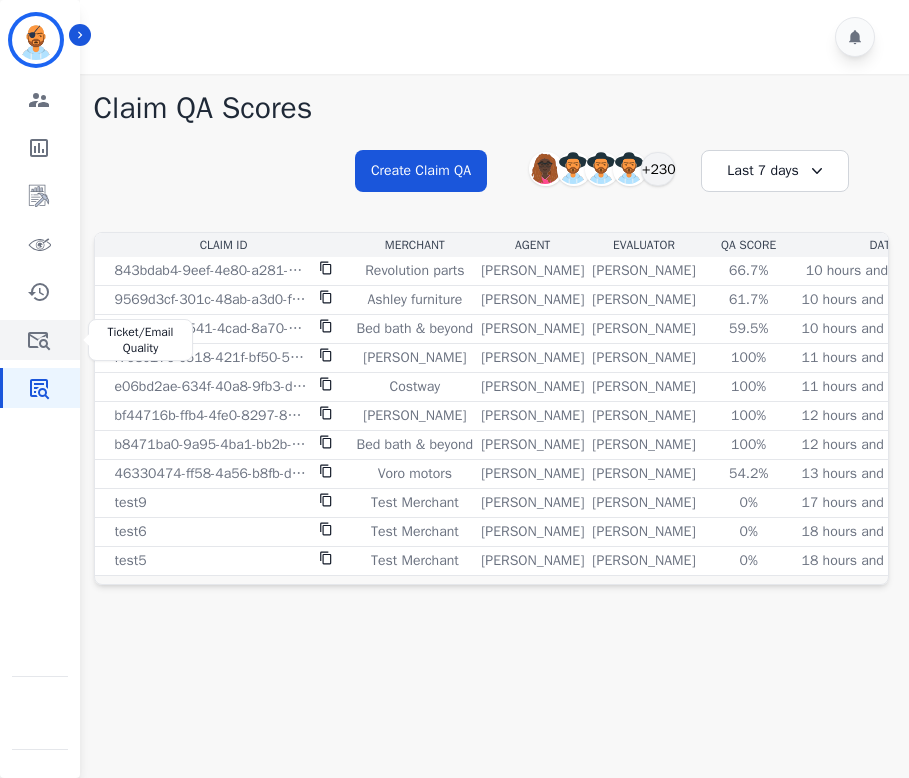 click 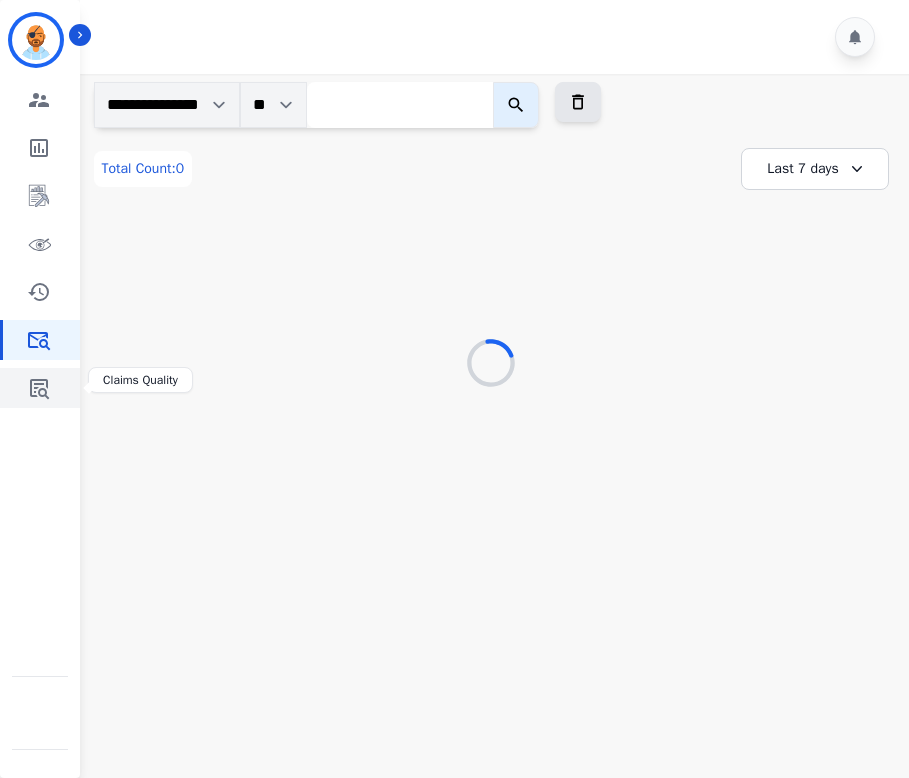 click 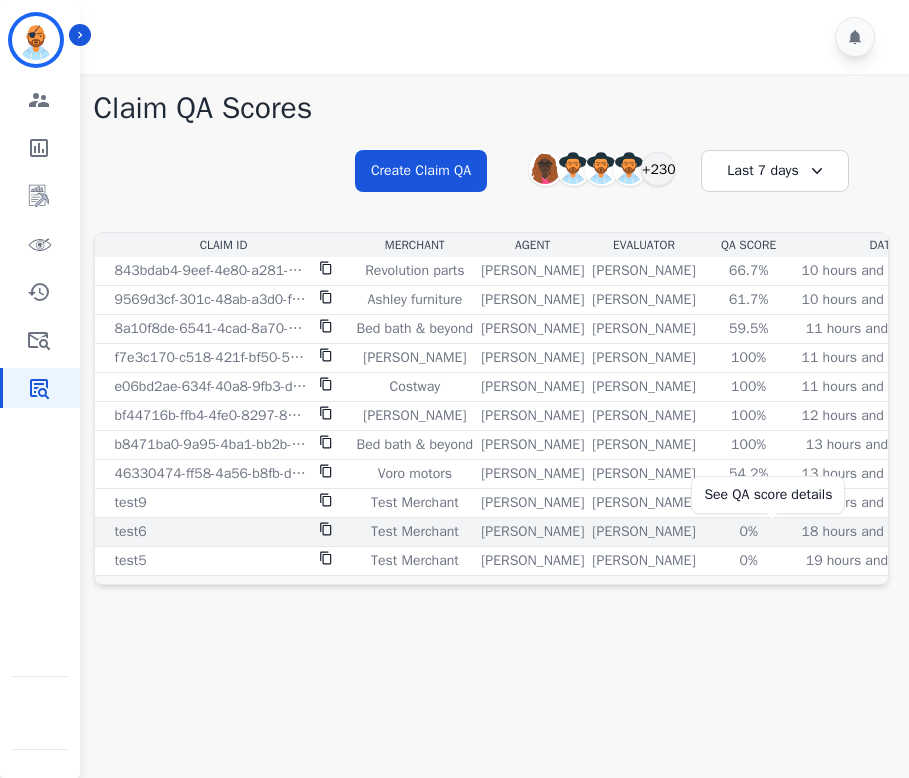 click on "0%" at bounding box center [749, 532] 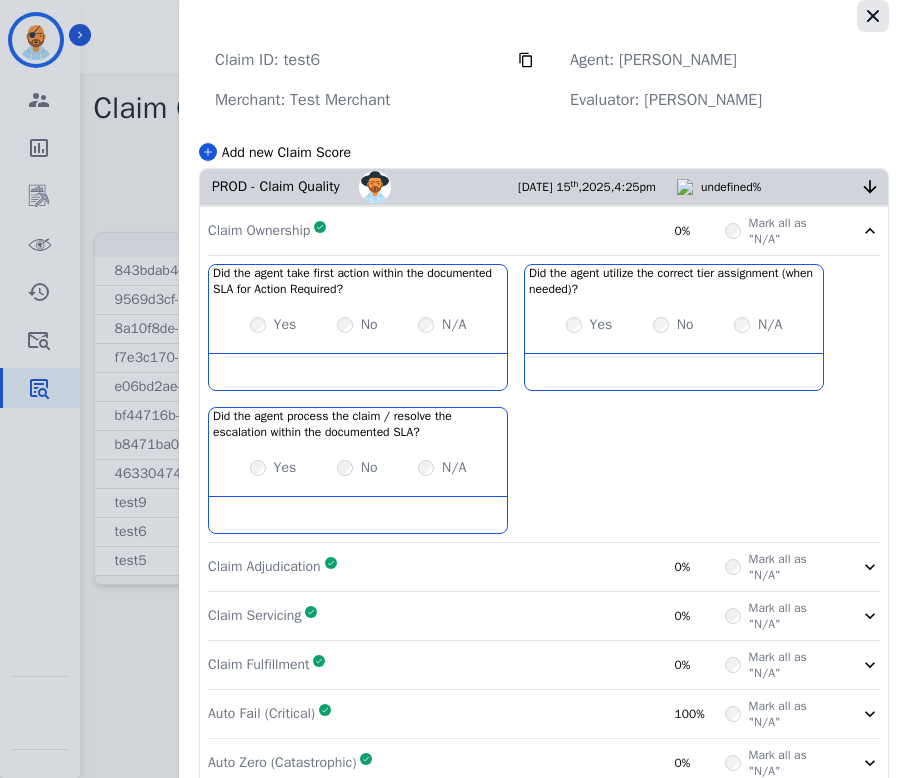 click 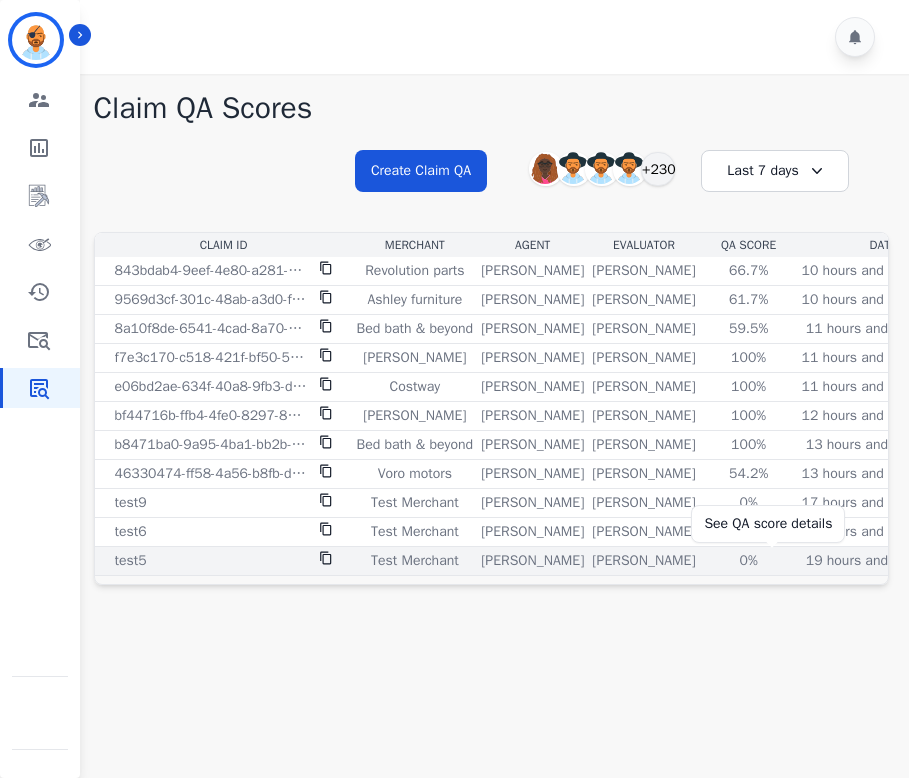 click on "0%" at bounding box center [749, 561] 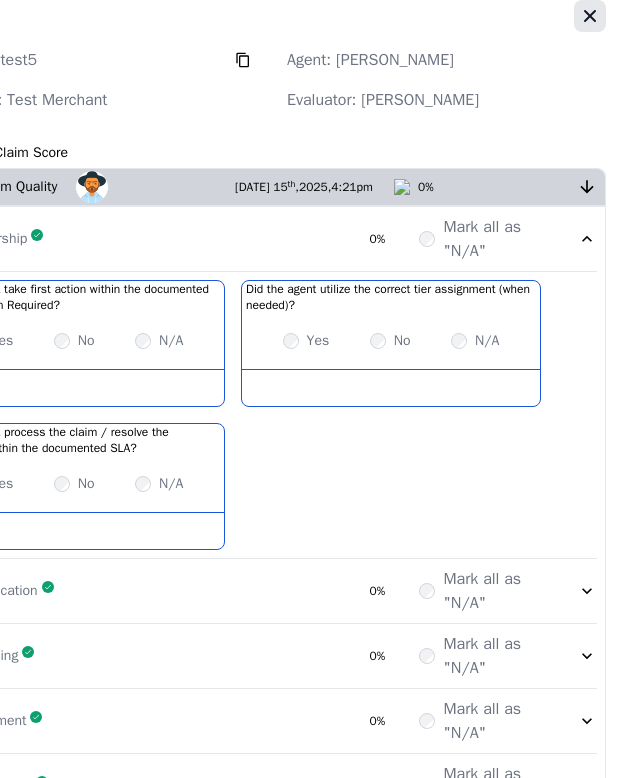 click 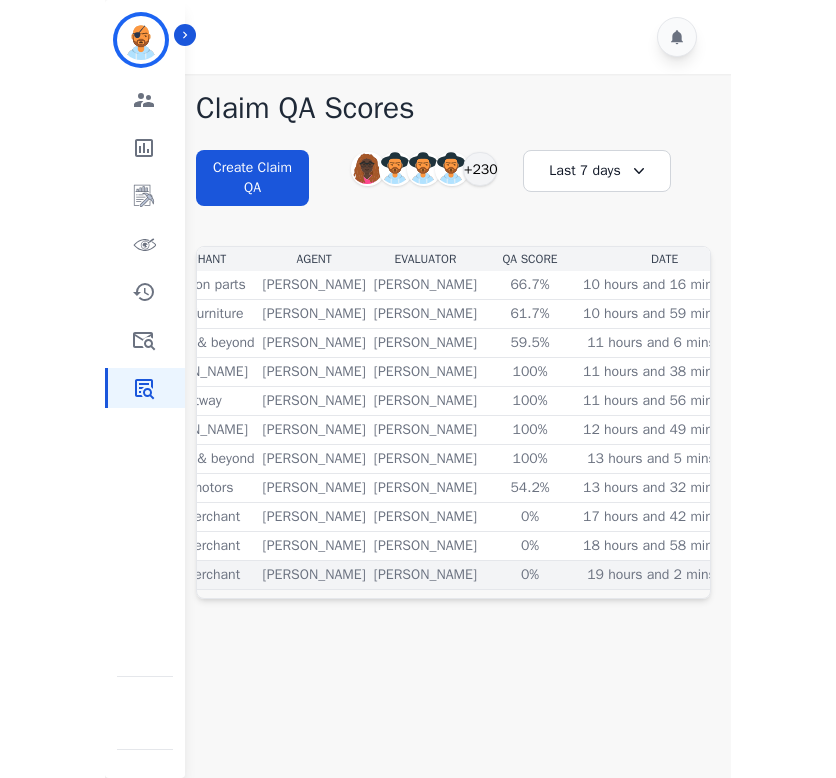 scroll, scrollTop: 0, scrollLeft: 367, axis: horizontal 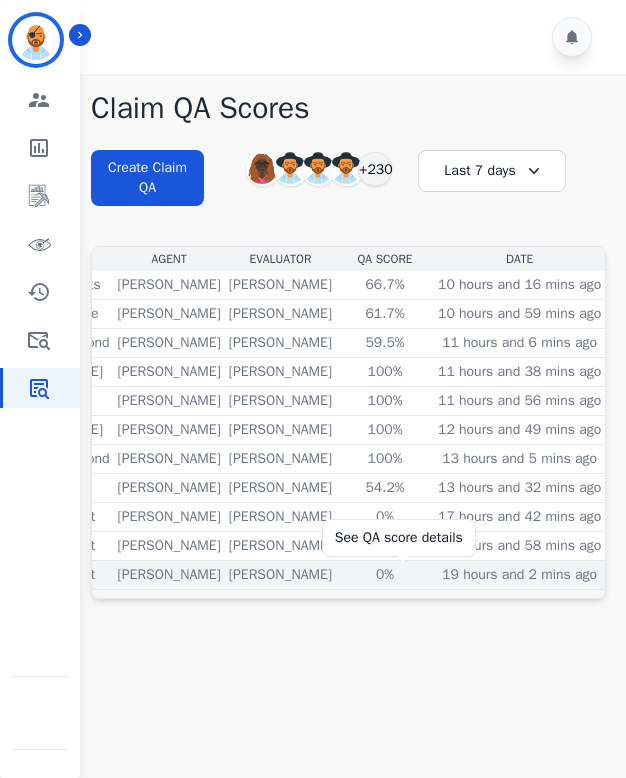click on "0%" at bounding box center [385, 575] 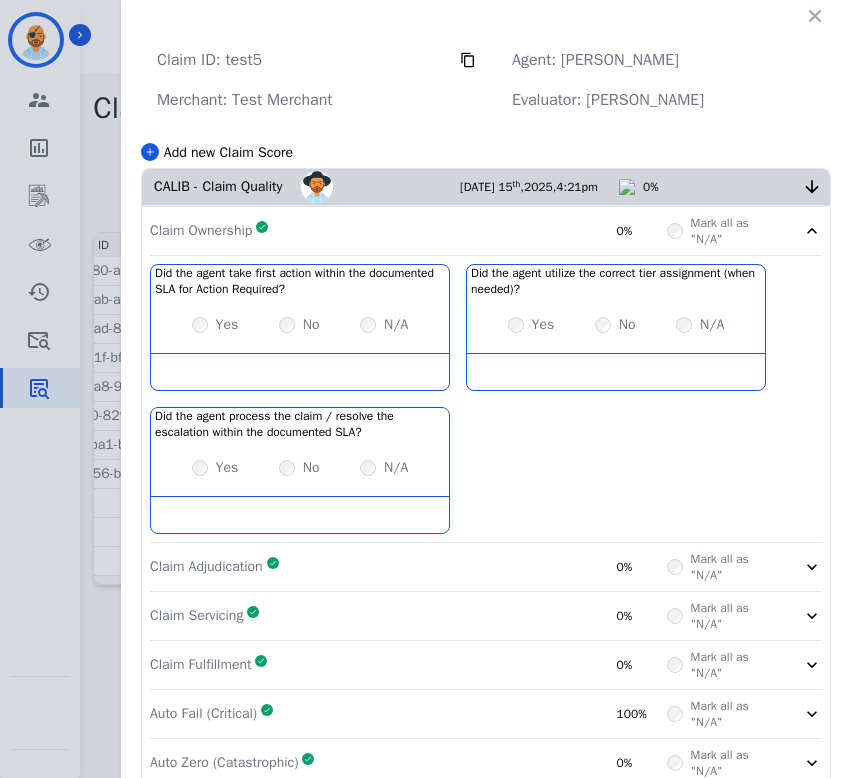 scroll, scrollTop: 0, scrollLeft: 168, axis: horizontal 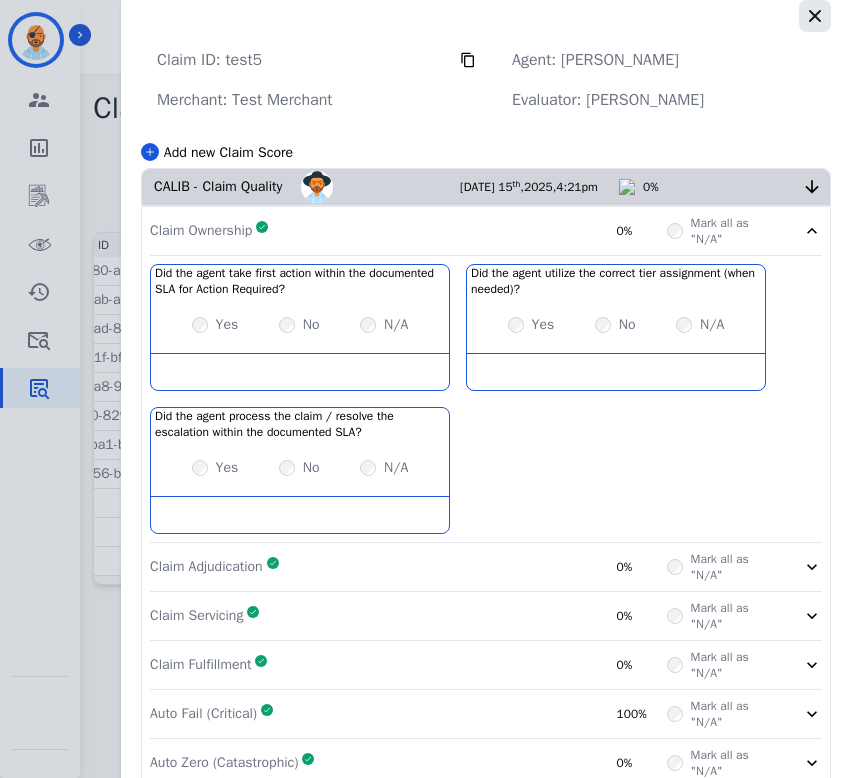 click 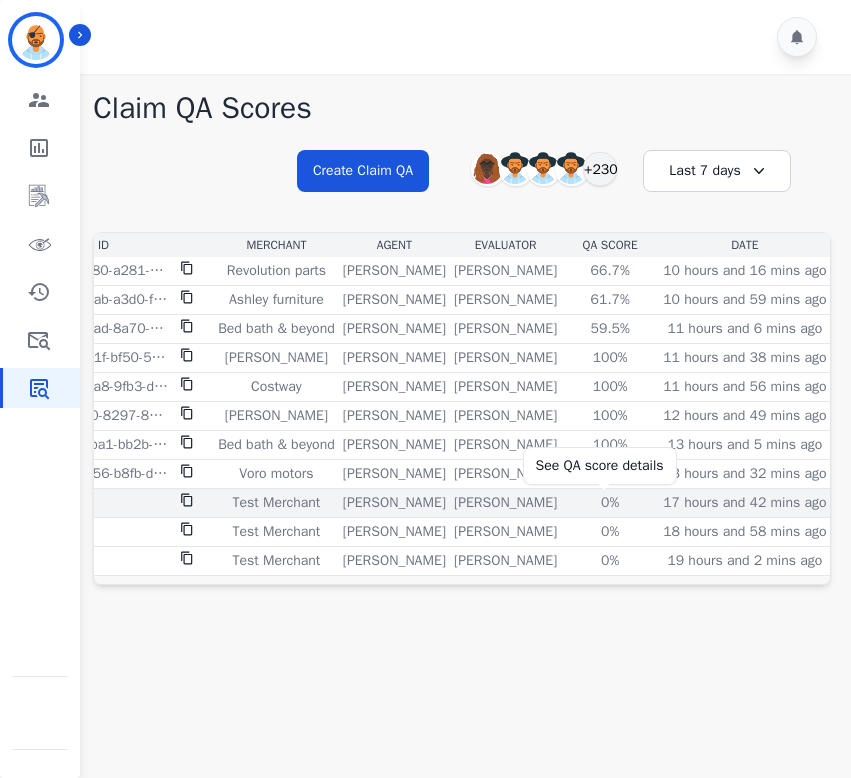 click on "0%" at bounding box center (610, 503) 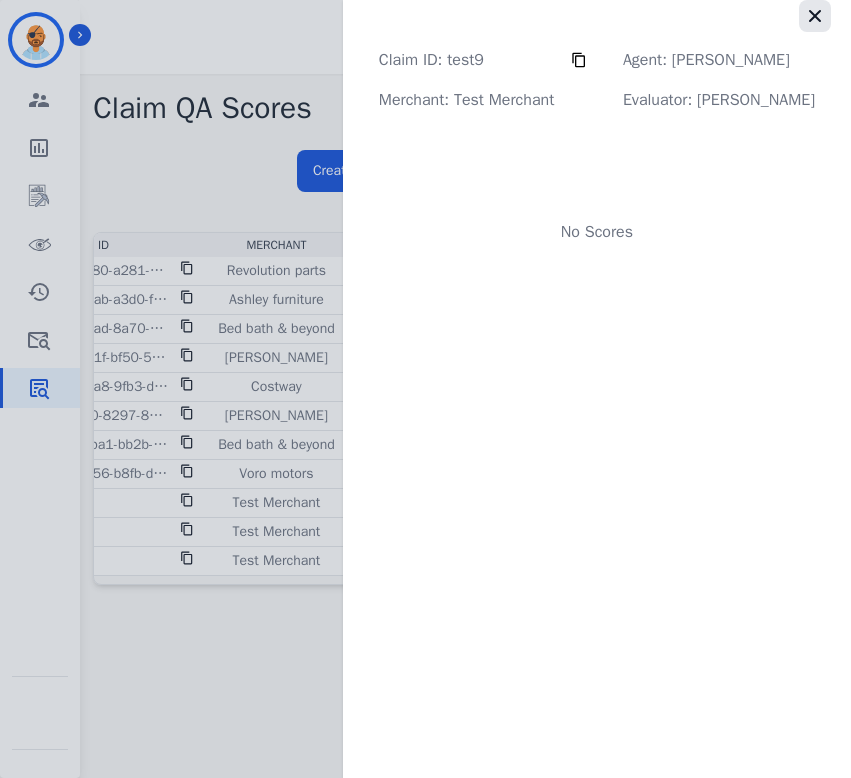 click 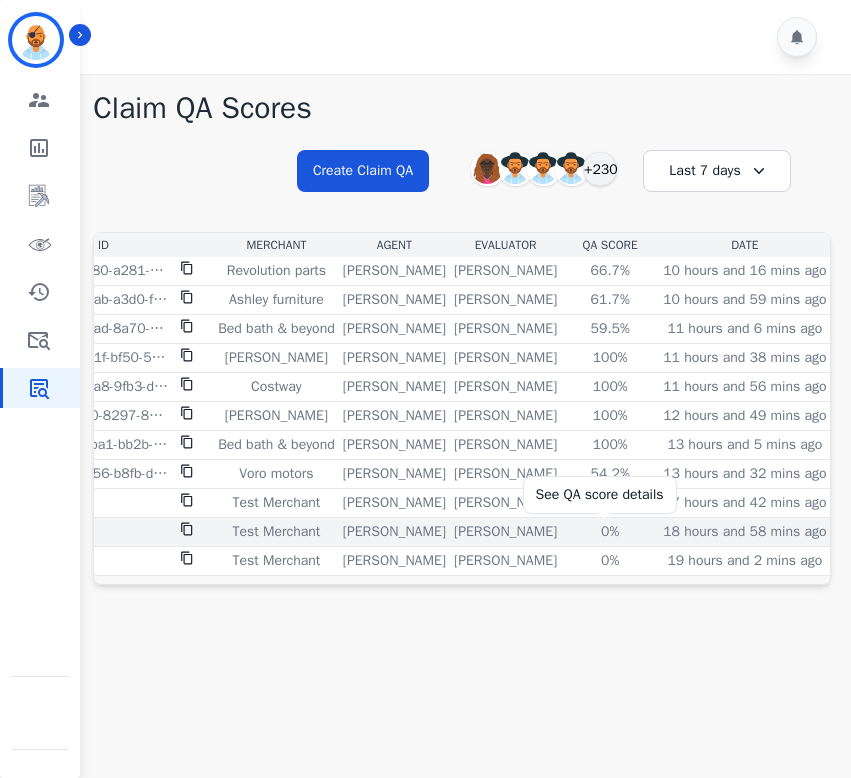 click on "0%" at bounding box center [610, 532] 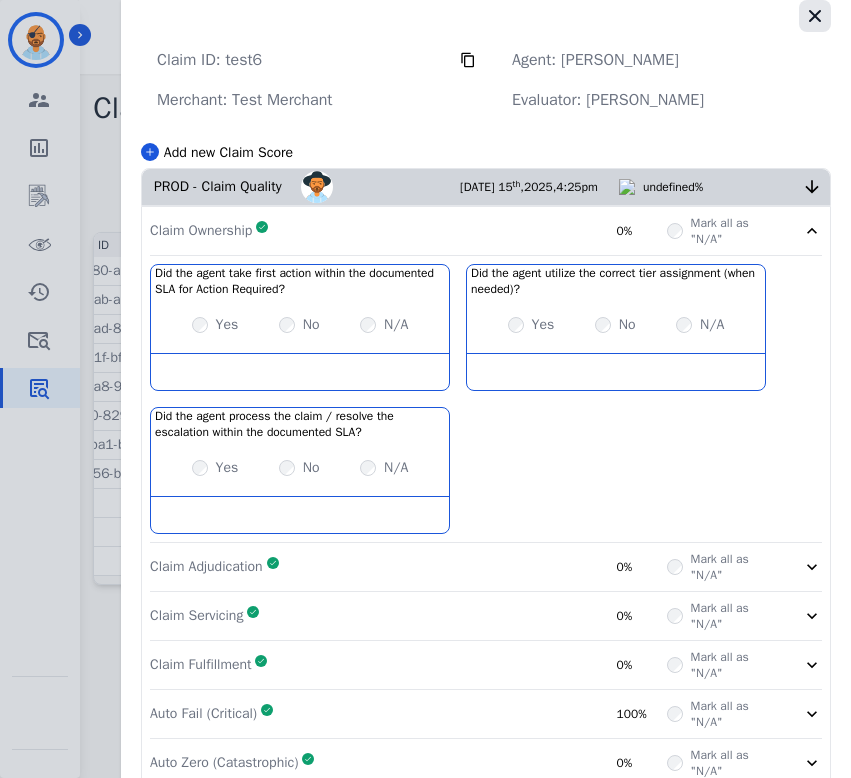 click 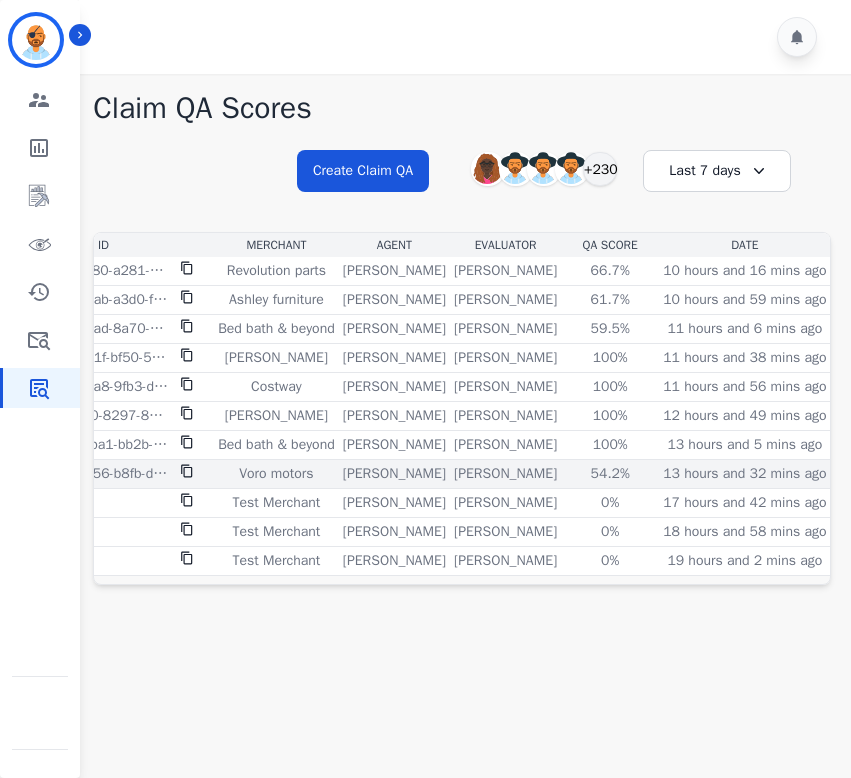 scroll, scrollTop: 0, scrollLeft: 167, axis: horizontal 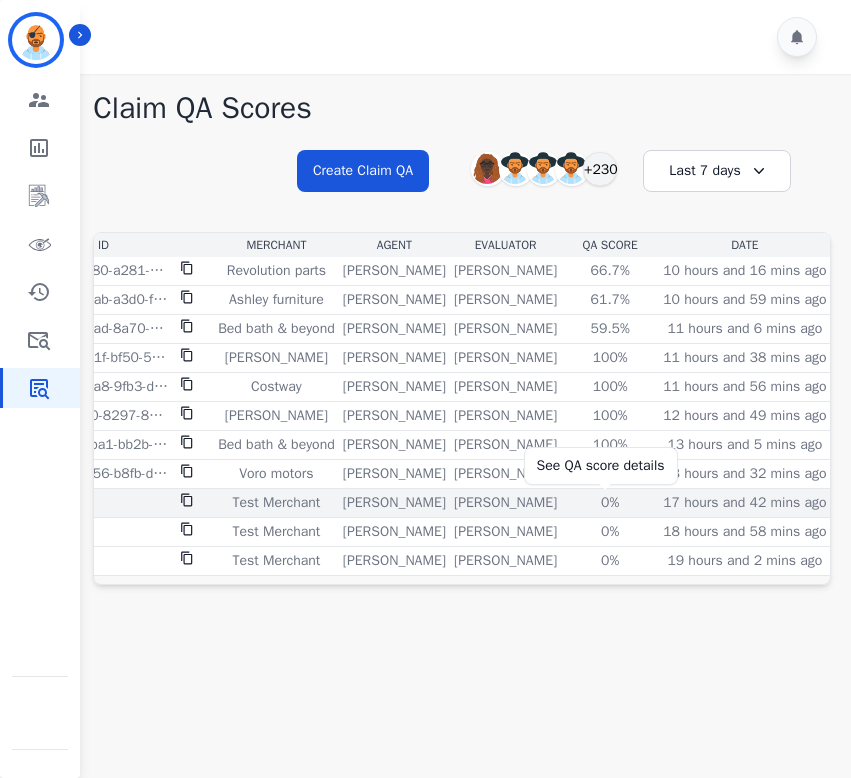 click on "0%" at bounding box center [610, 503] 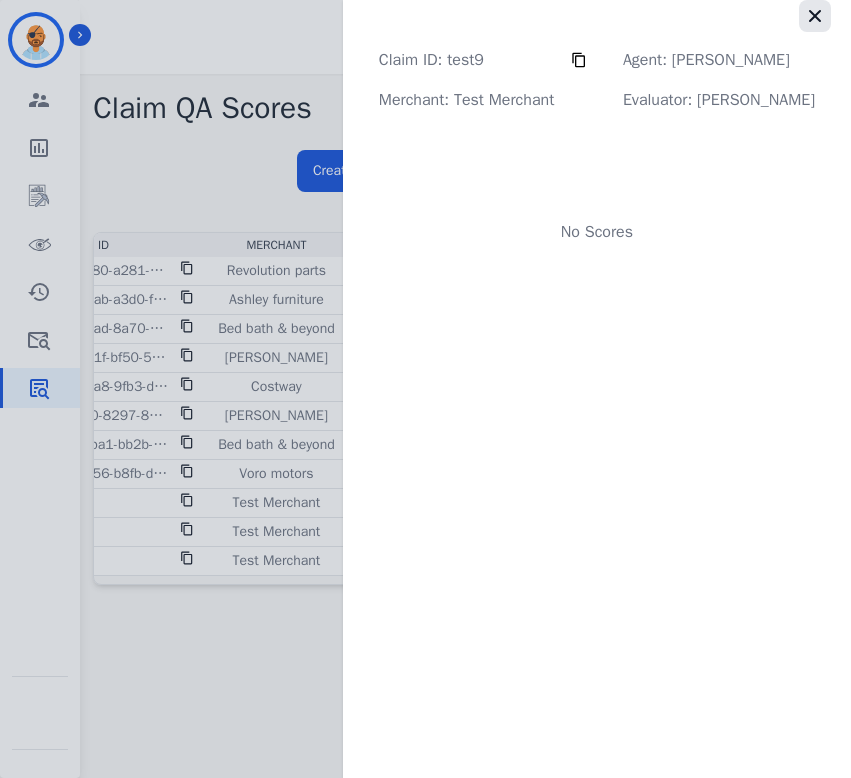 click 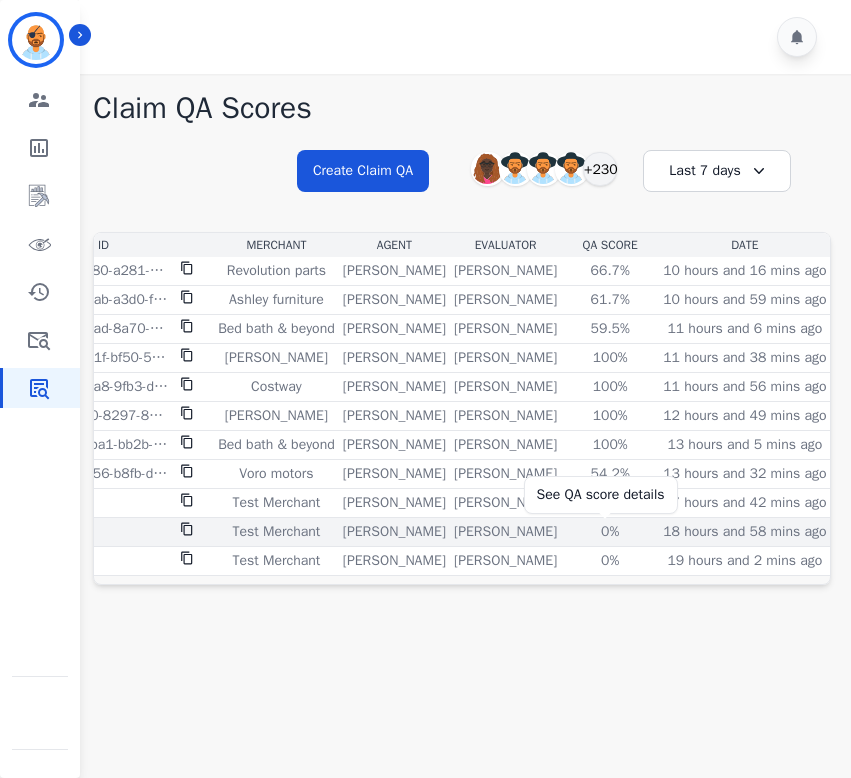 click on "0%" at bounding box center (610, 532) 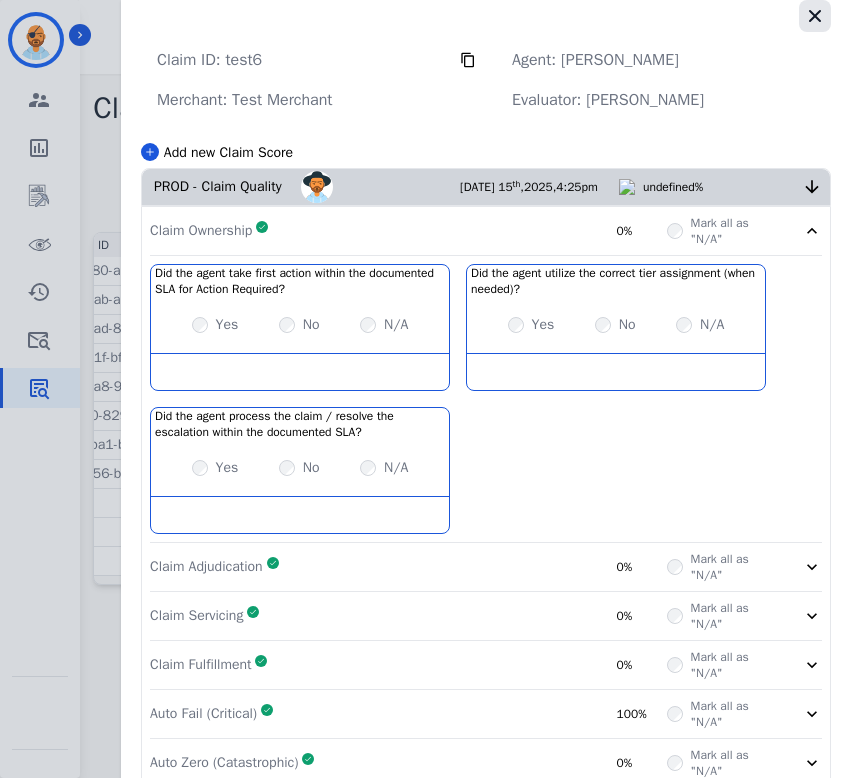click 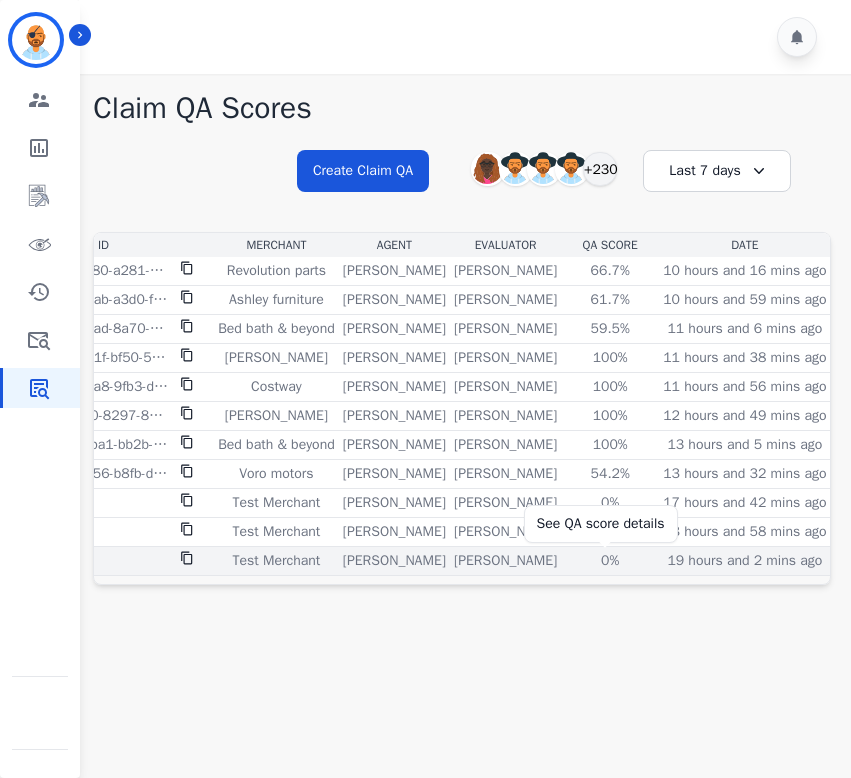 click on "0%" at bounding box center [610, 561] 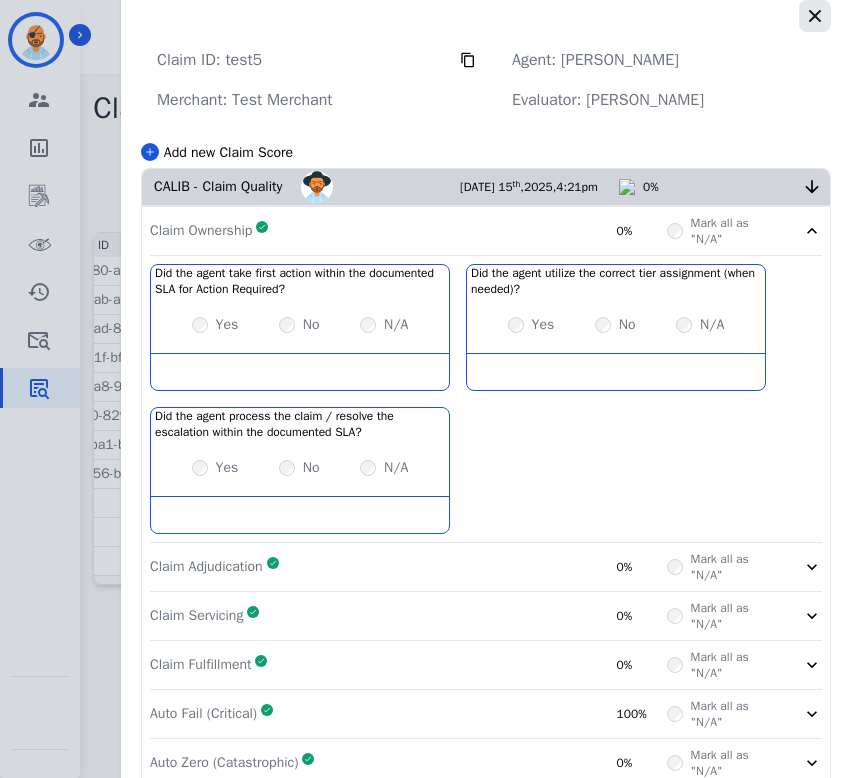 click 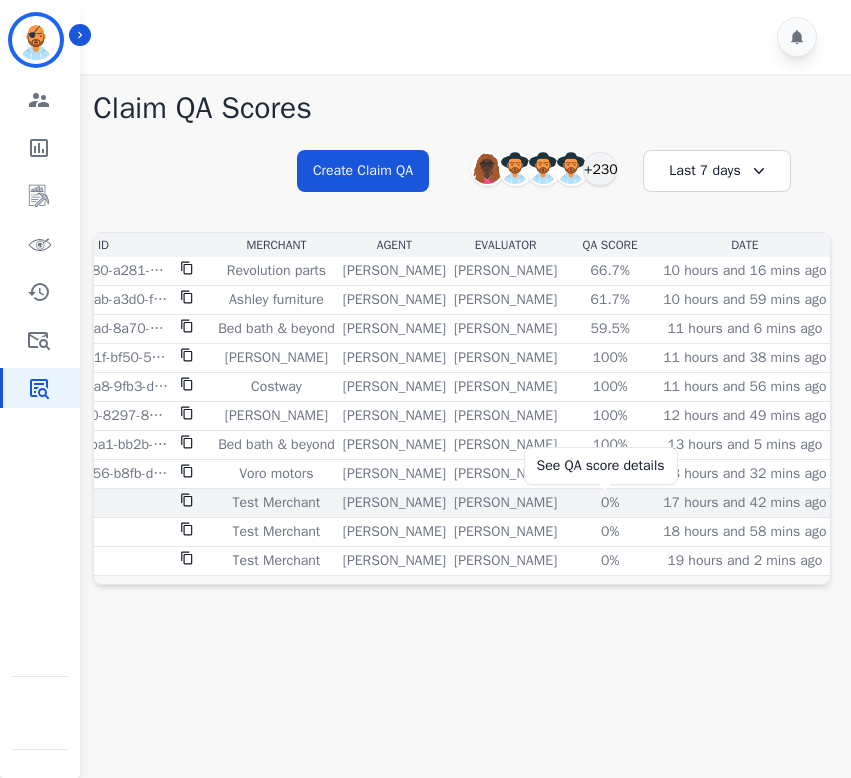 click on "0%" at bounding box center [610, 503] 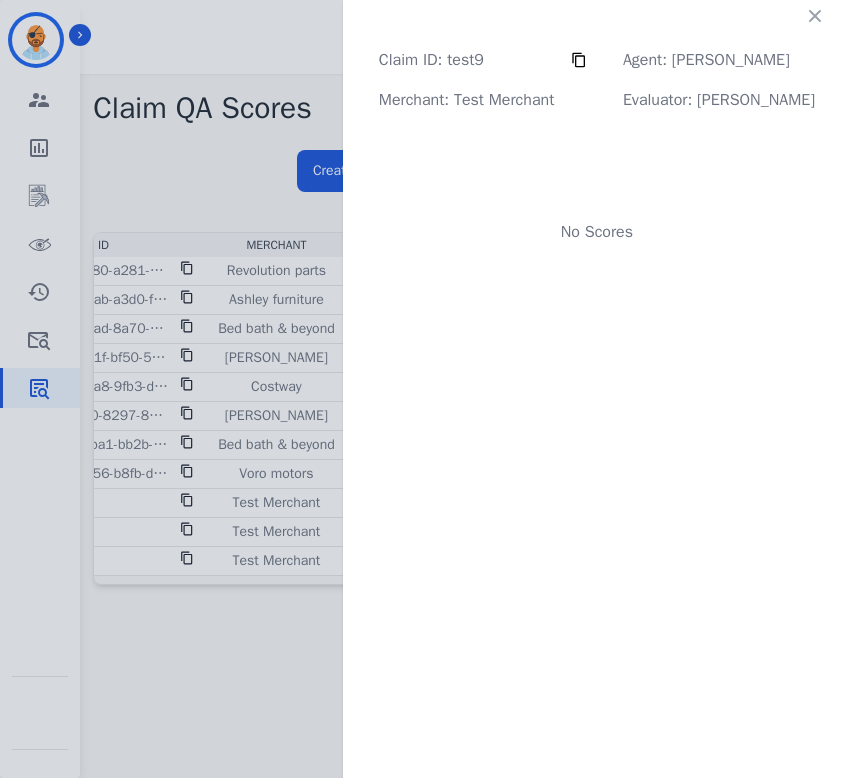 click on "Claim ID:   test9     Agent:   Alayna Sims   Merchant:   Test Merchant   Evaluator:   Carmen Todd   No Scores" 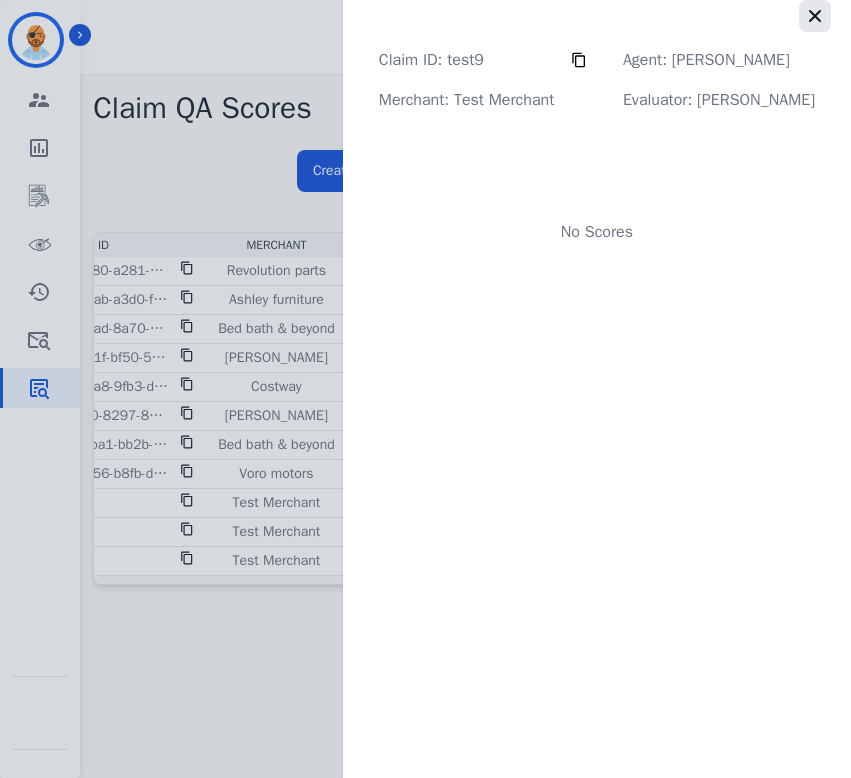 click 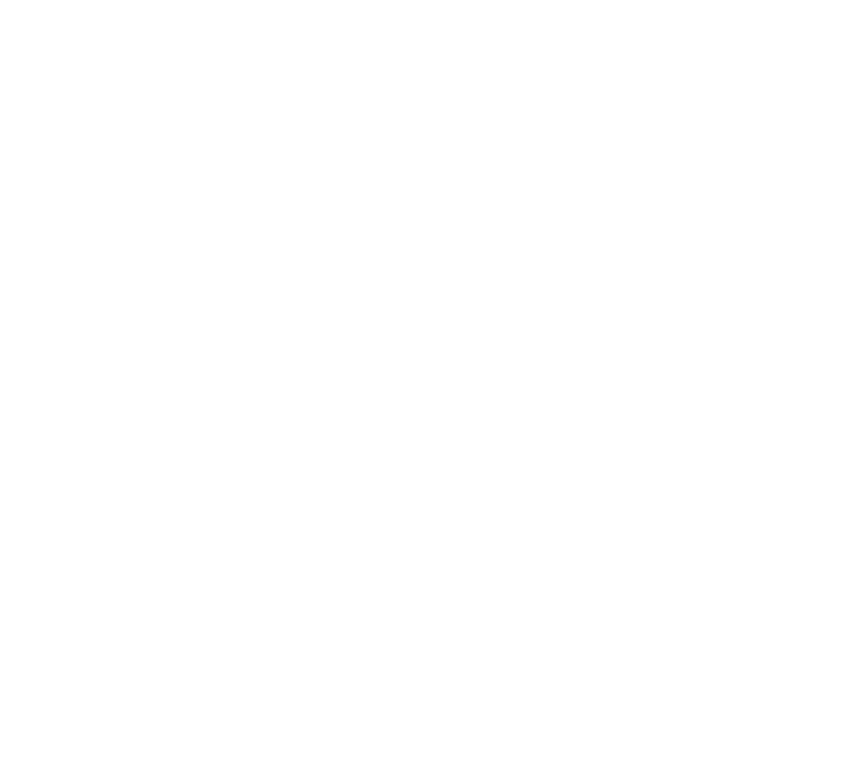 scroll, scrollTop: 0, scrollLeft: 0, axis: both 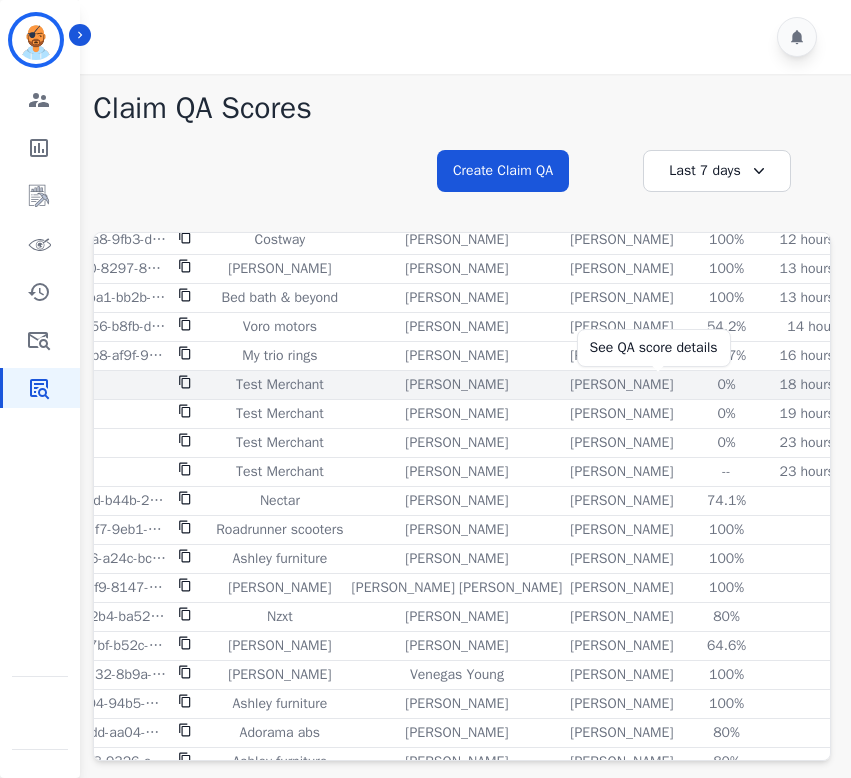 click on "0%" at bounding box center [727, 385] 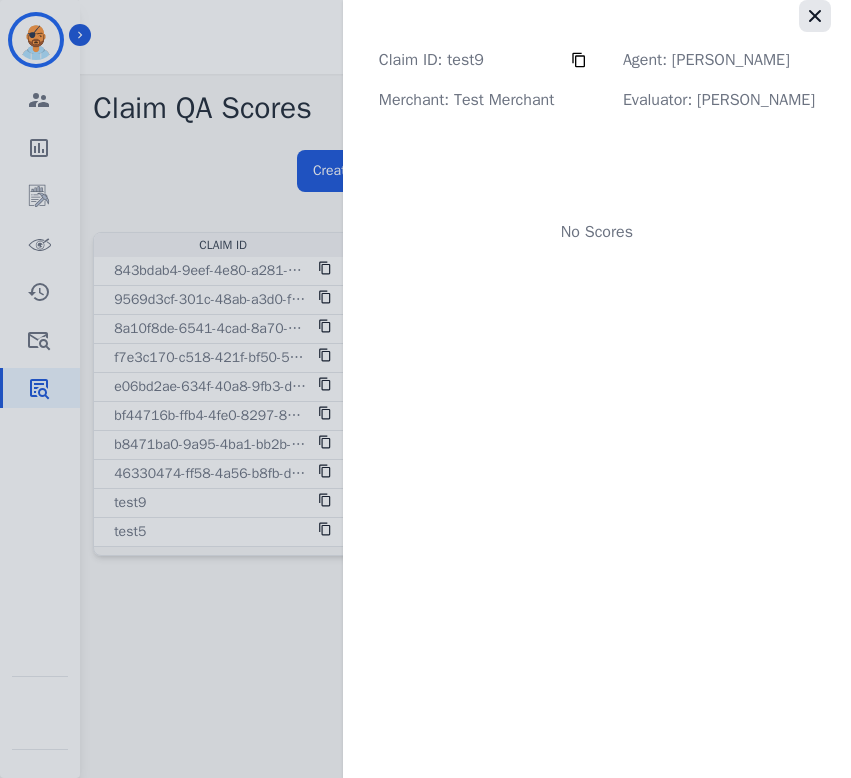 click 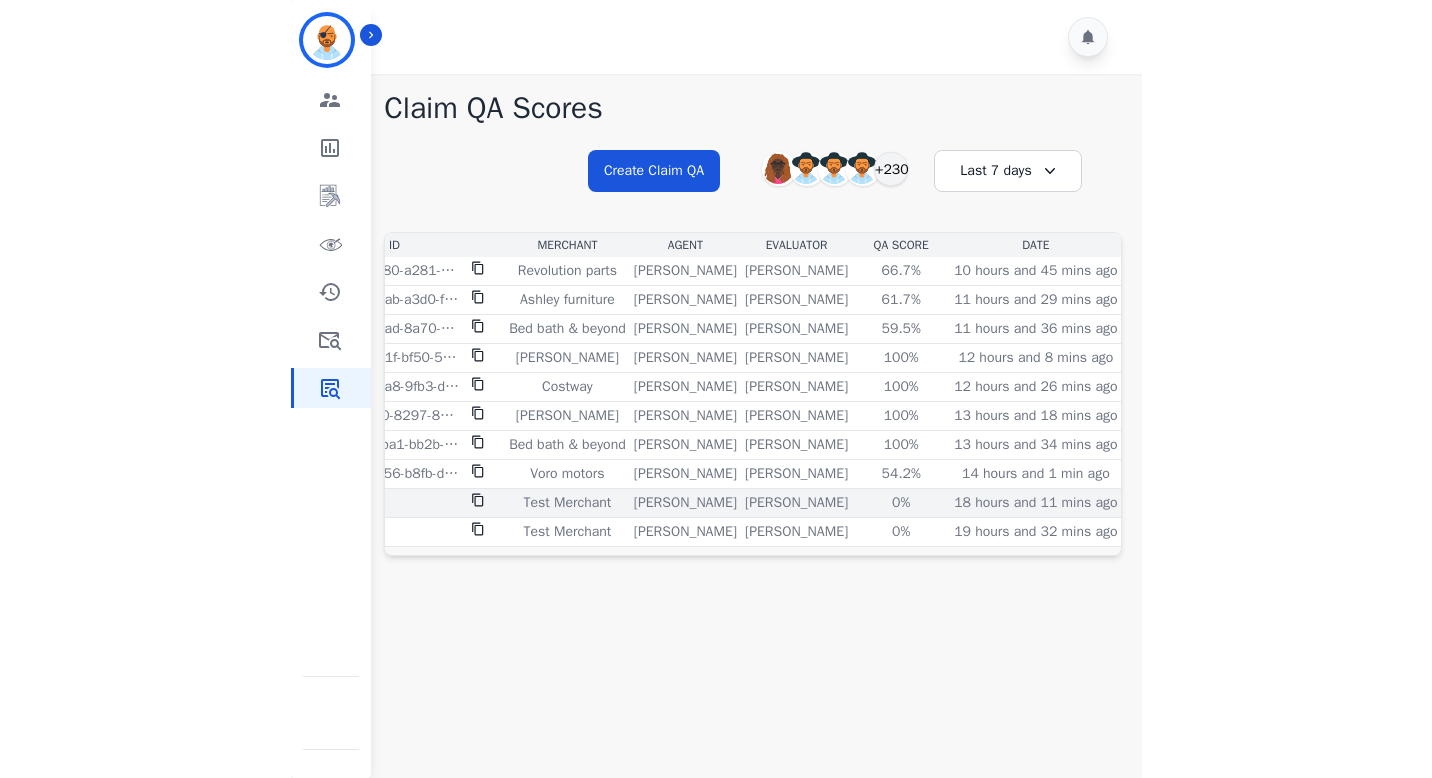 scroll, scrollTop: 0, scrollLeft: 0, axis: both 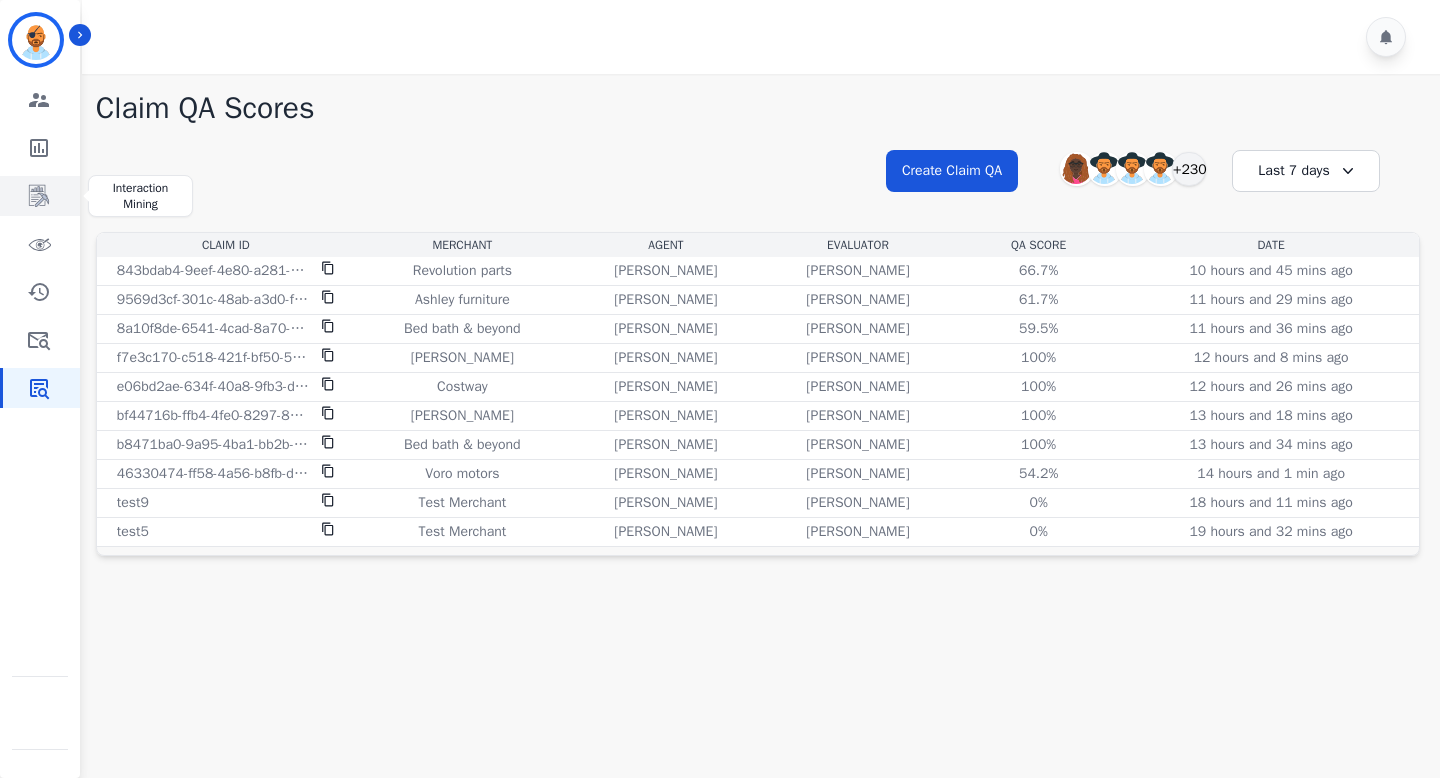 click 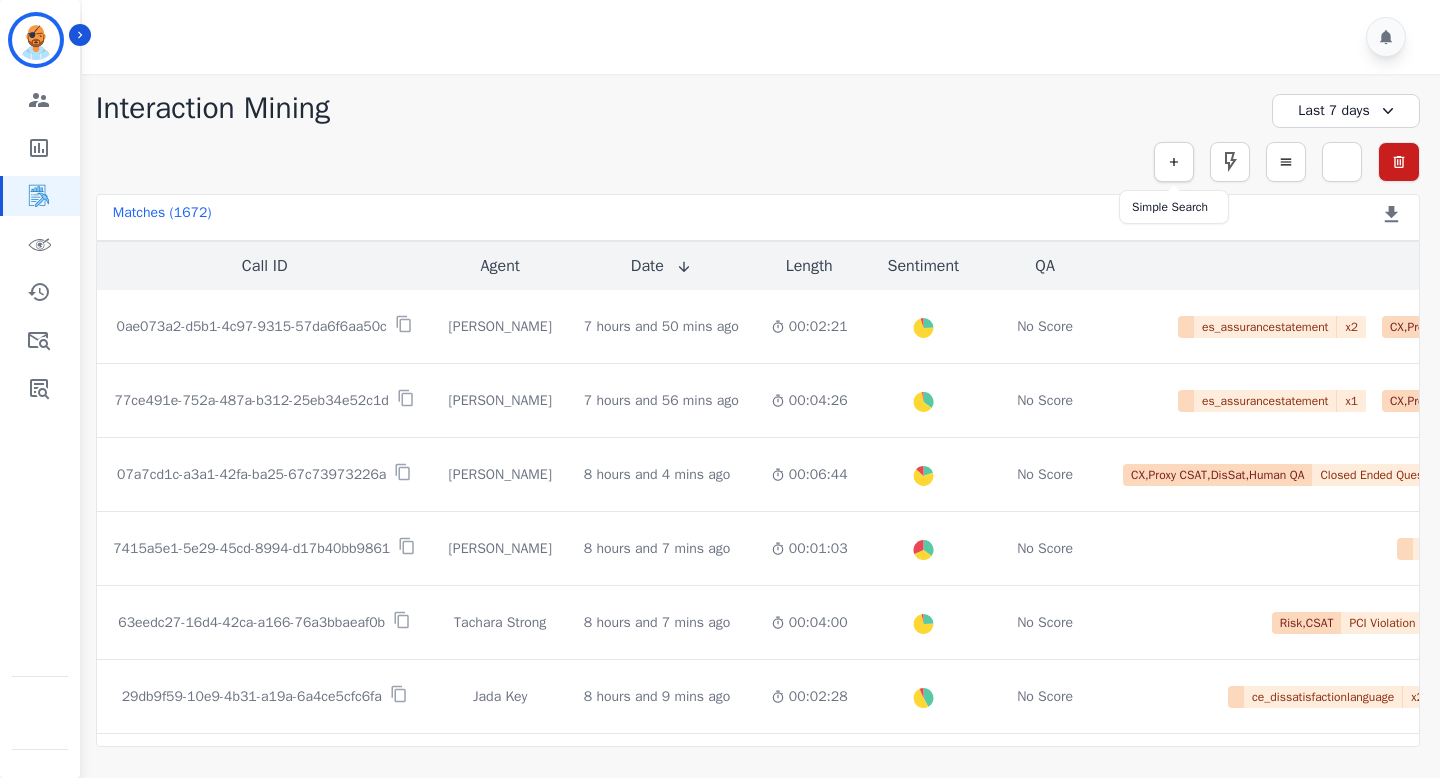click 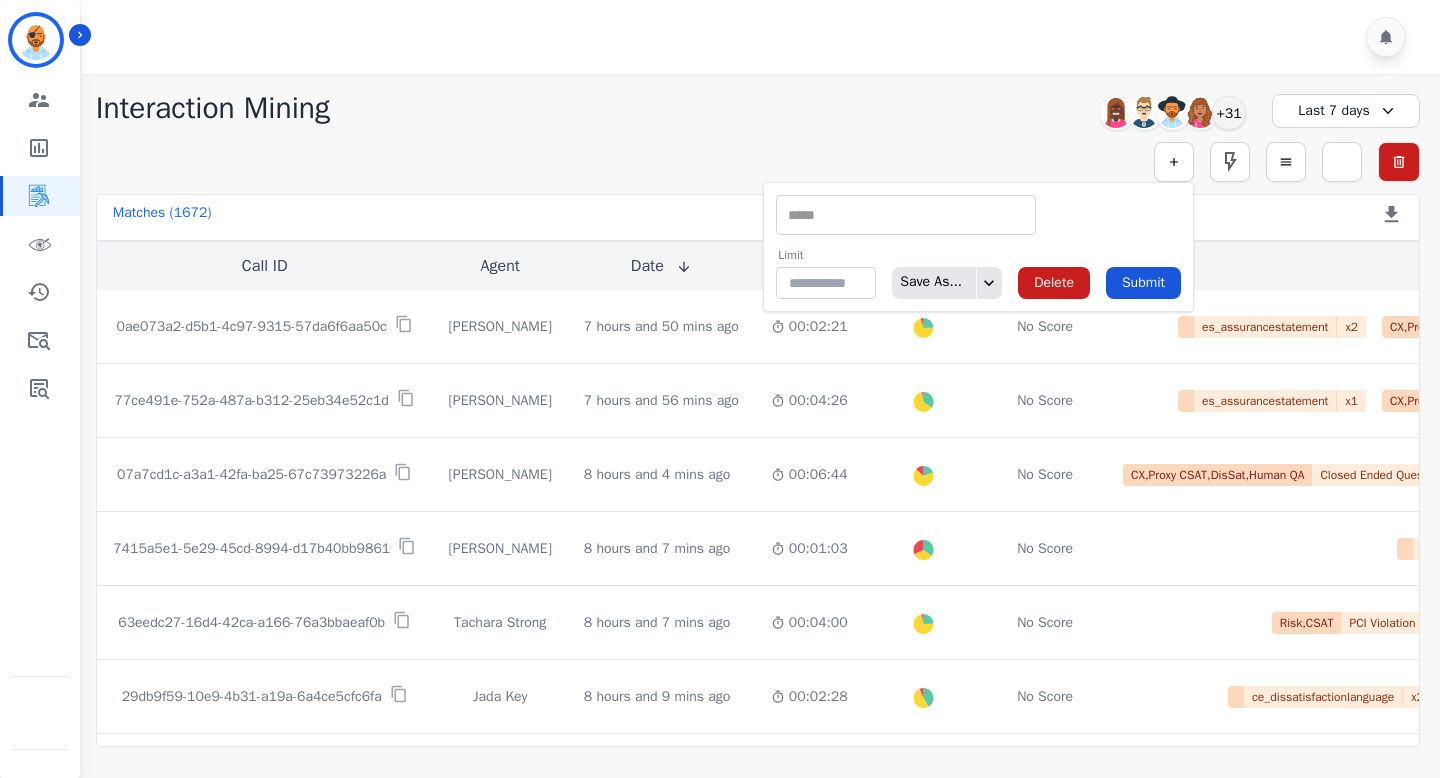 click at bounding box center (906, 215) 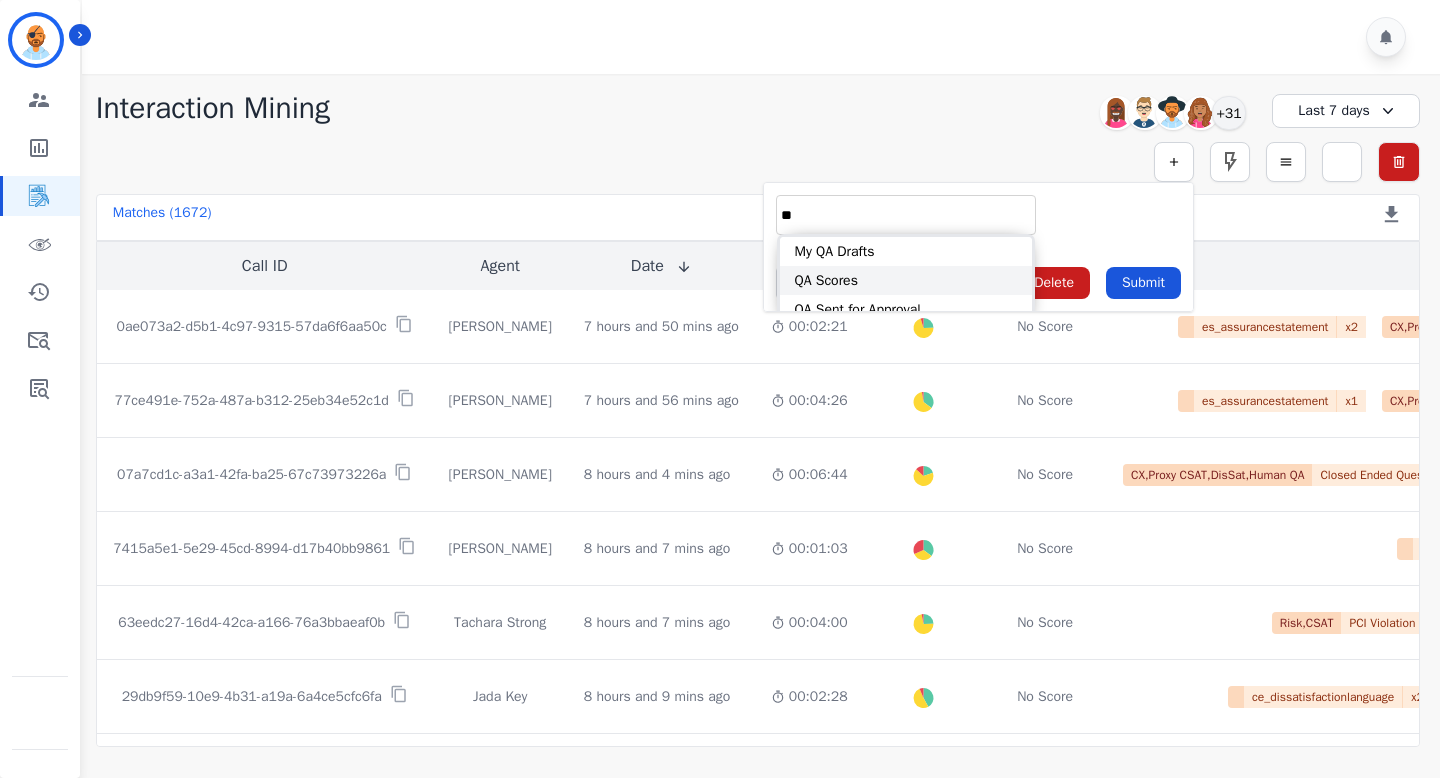 type on "**" 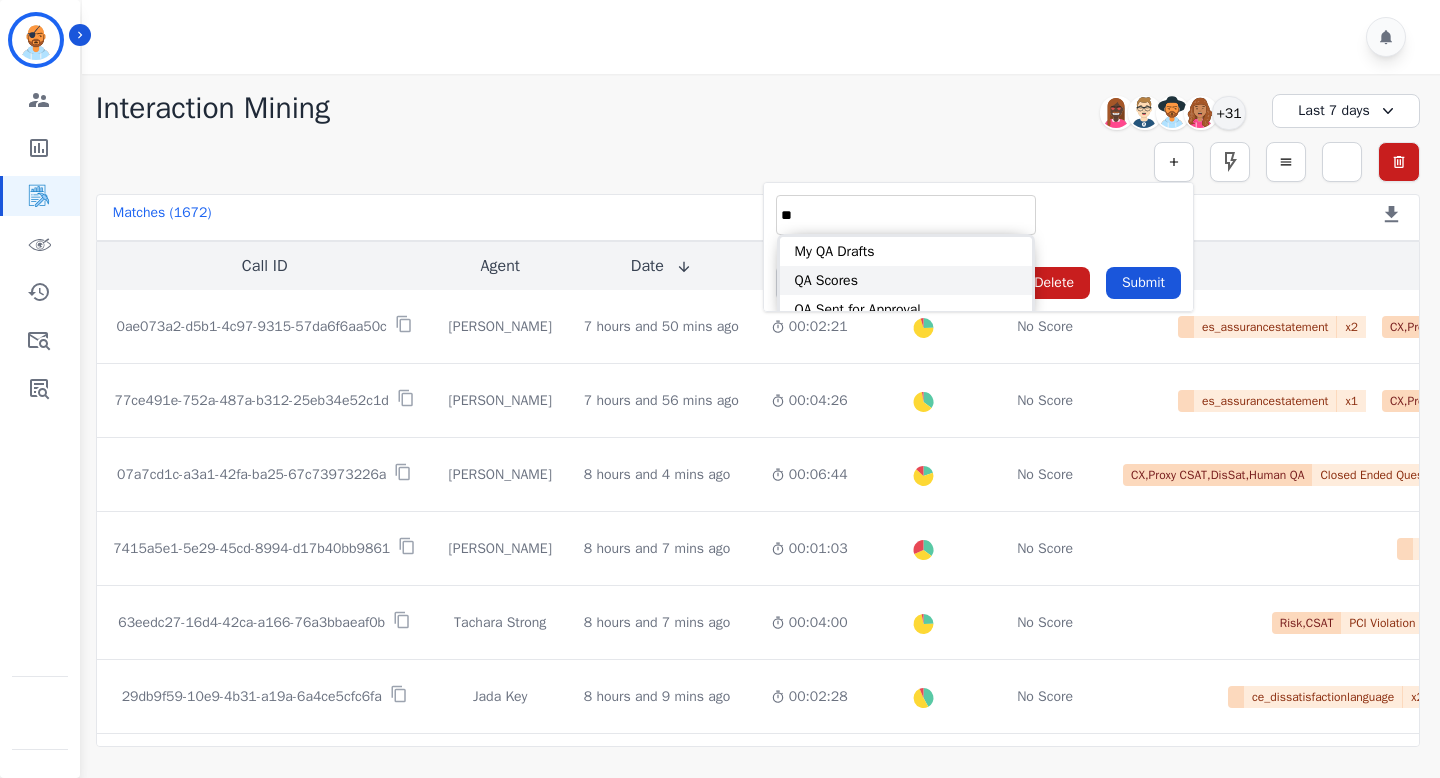 click on "QA Scores" at bounding box center (906, 280) 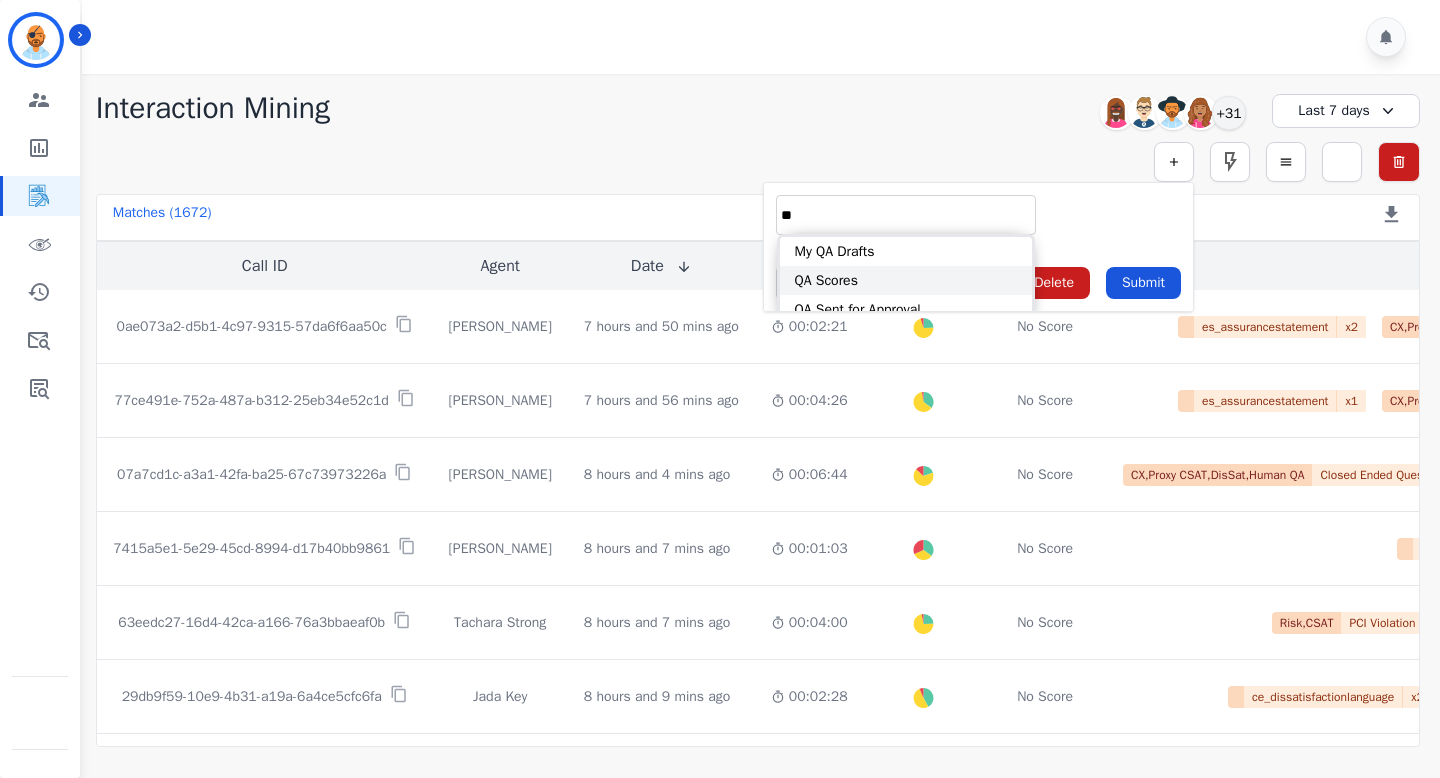 type on "**********" 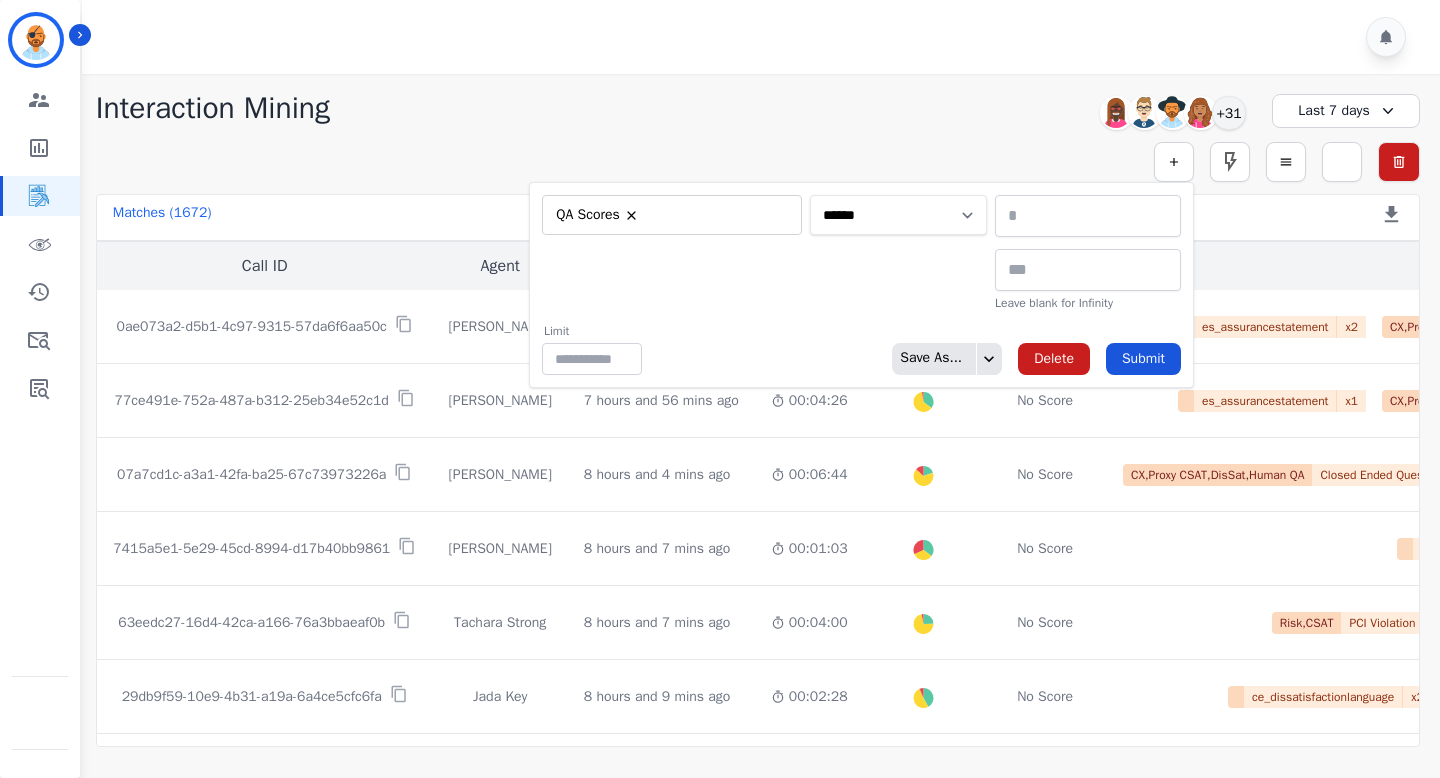 click on "**********" at bounding box center (898, 215) 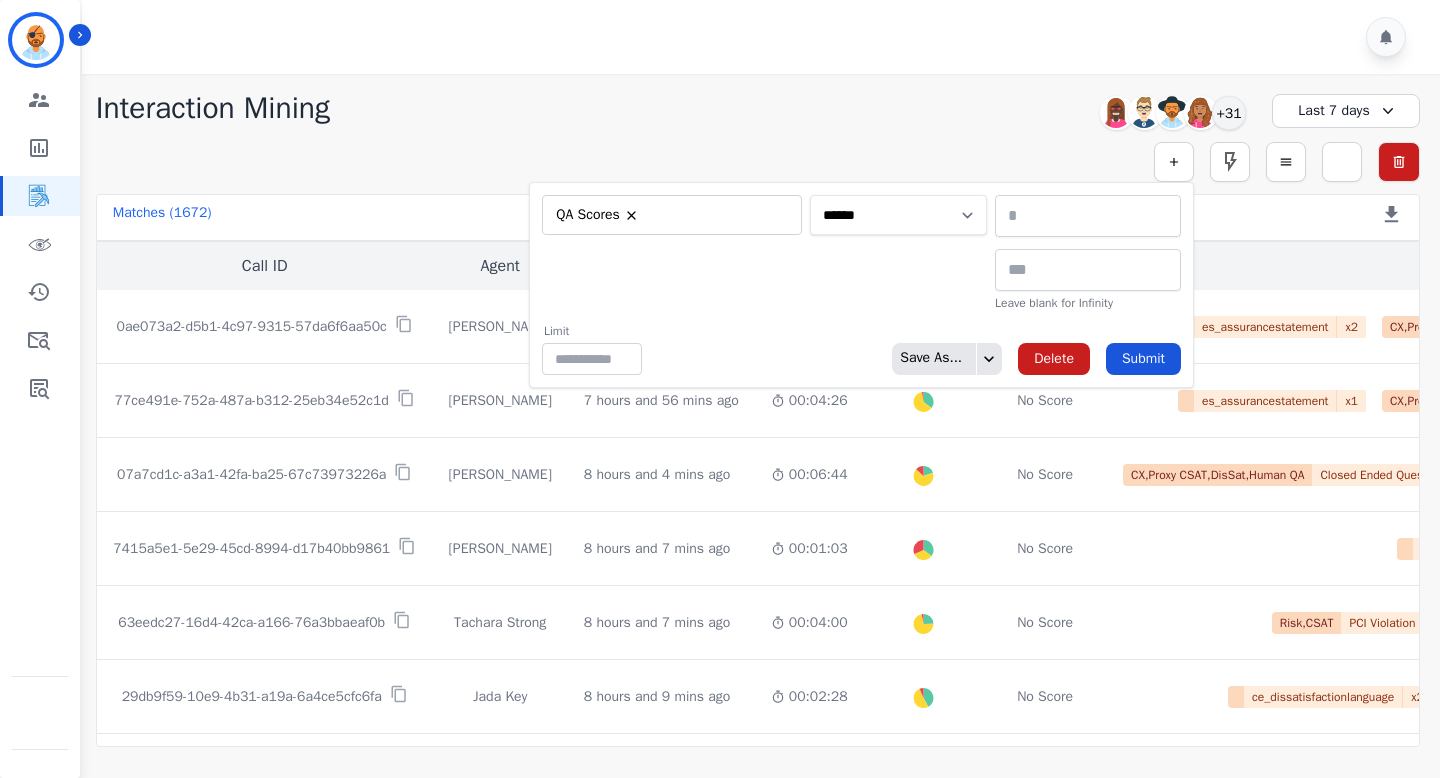 select on "******" 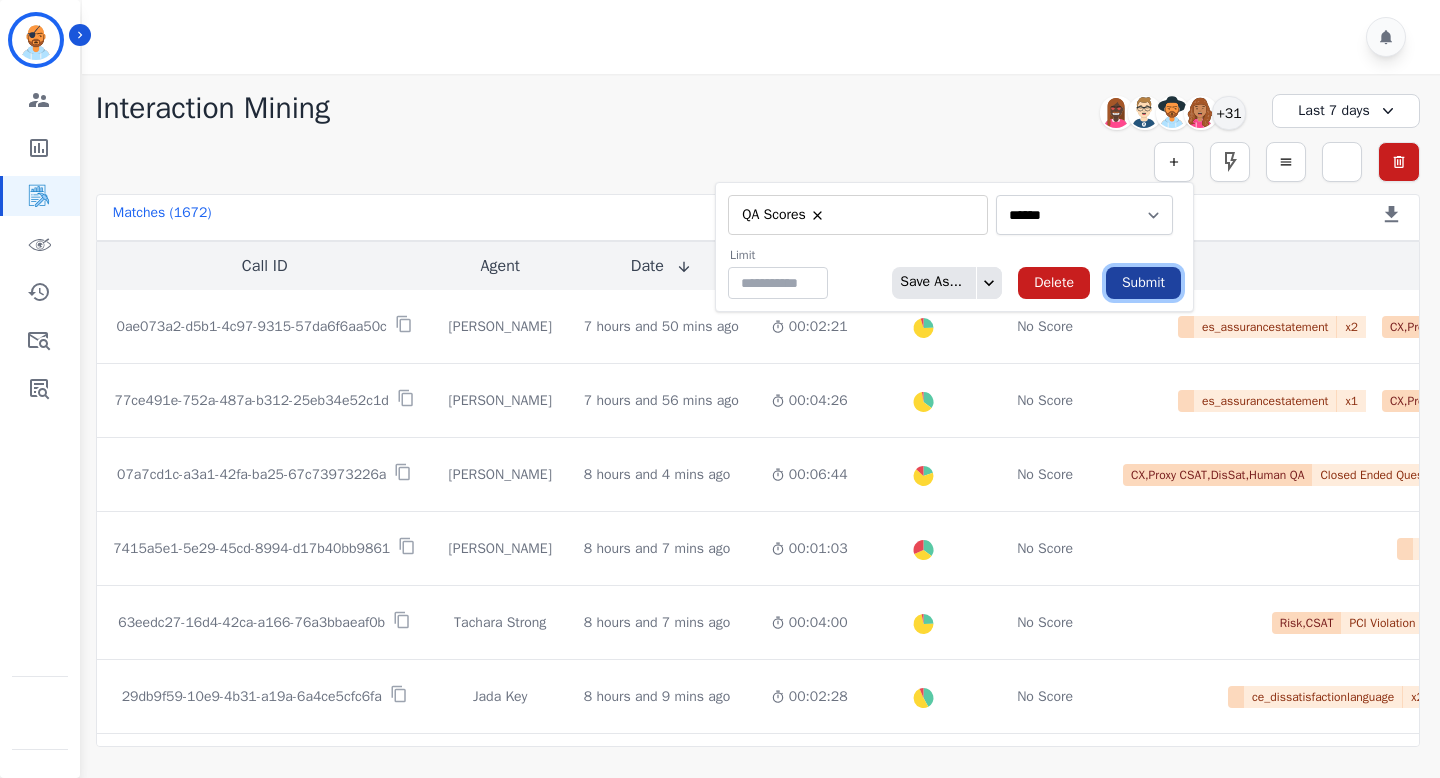 click on "Submit" at bounding box center (1143, 283) 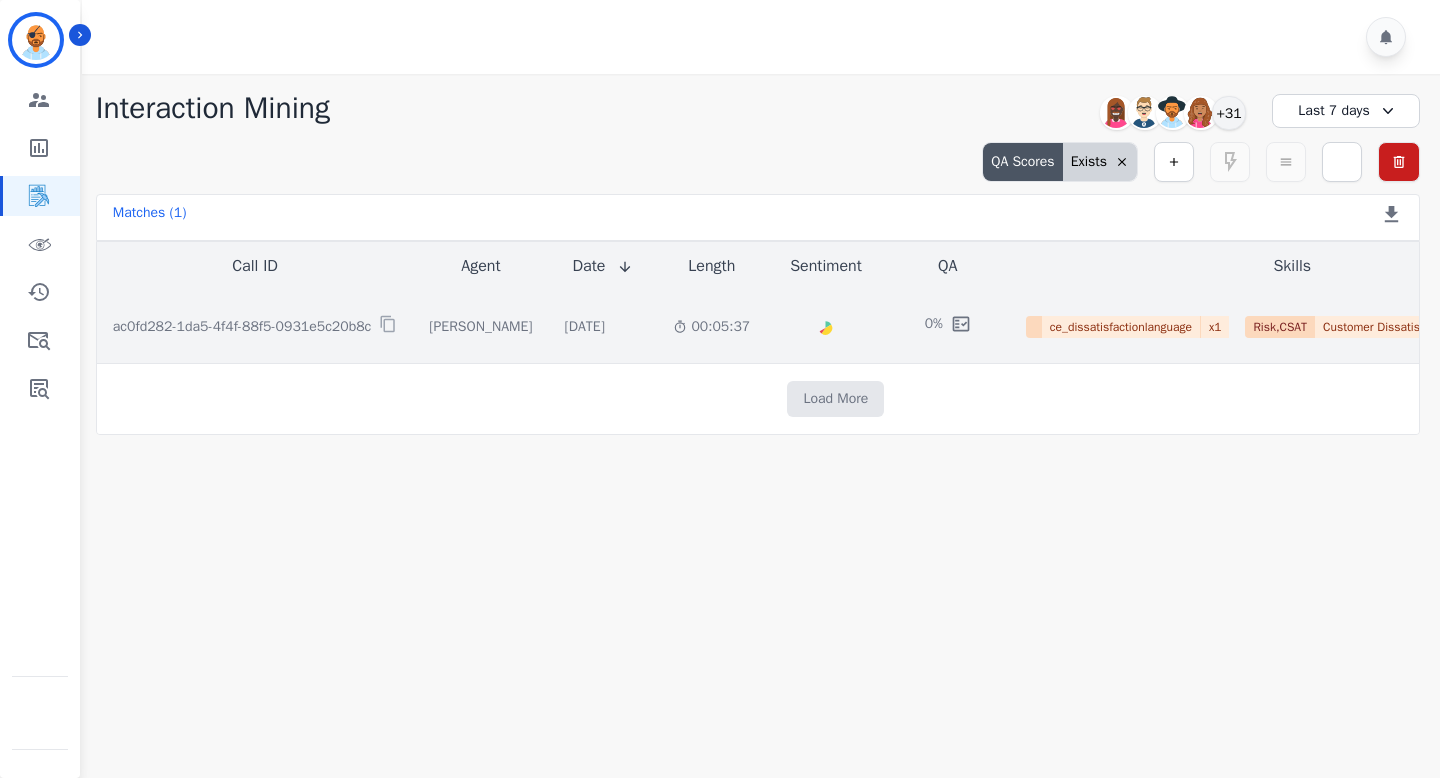 click on "ac0fd282-1da5-4f4f-88f5-0931e5c20b8c" at bounding box center [242, 327] 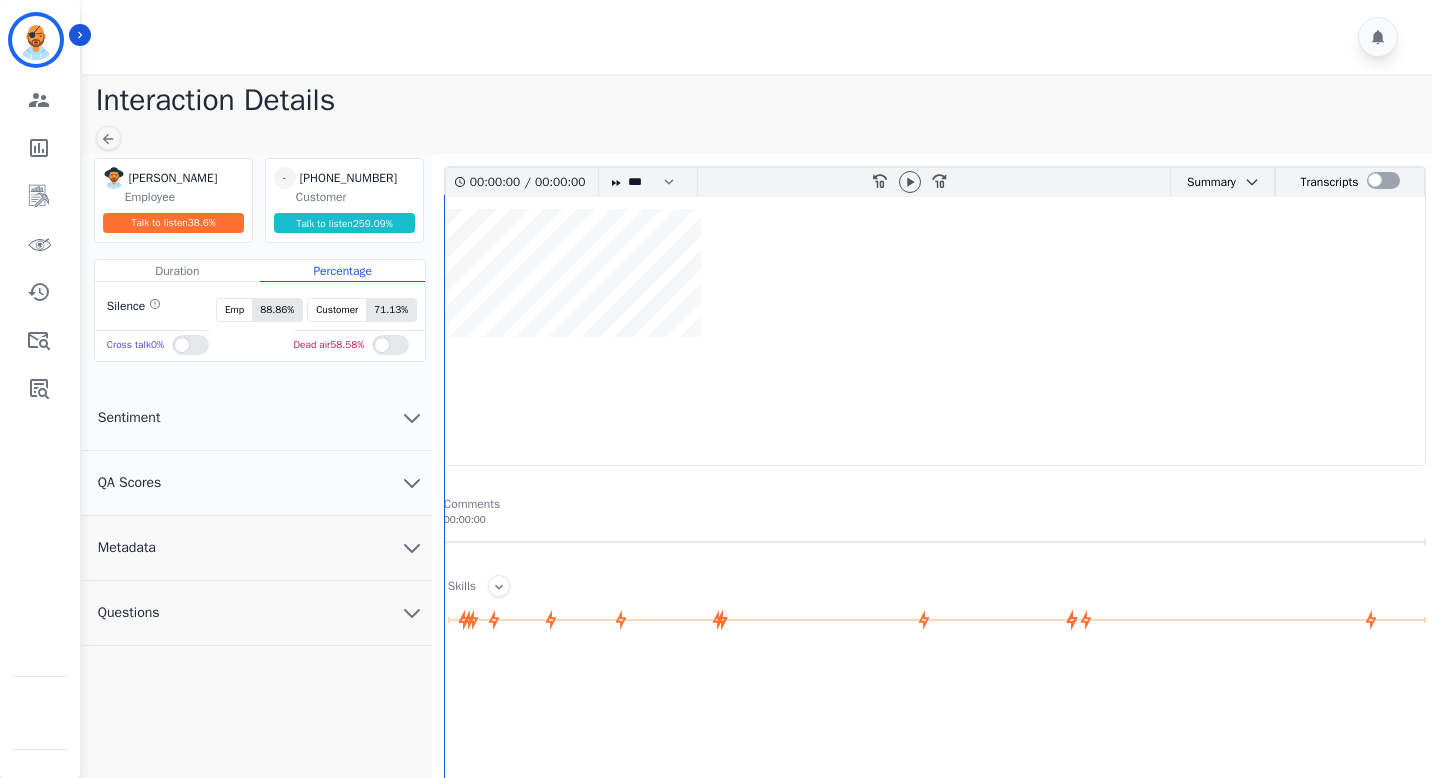 click on "QA Scores" at bounding box center [129, 483] 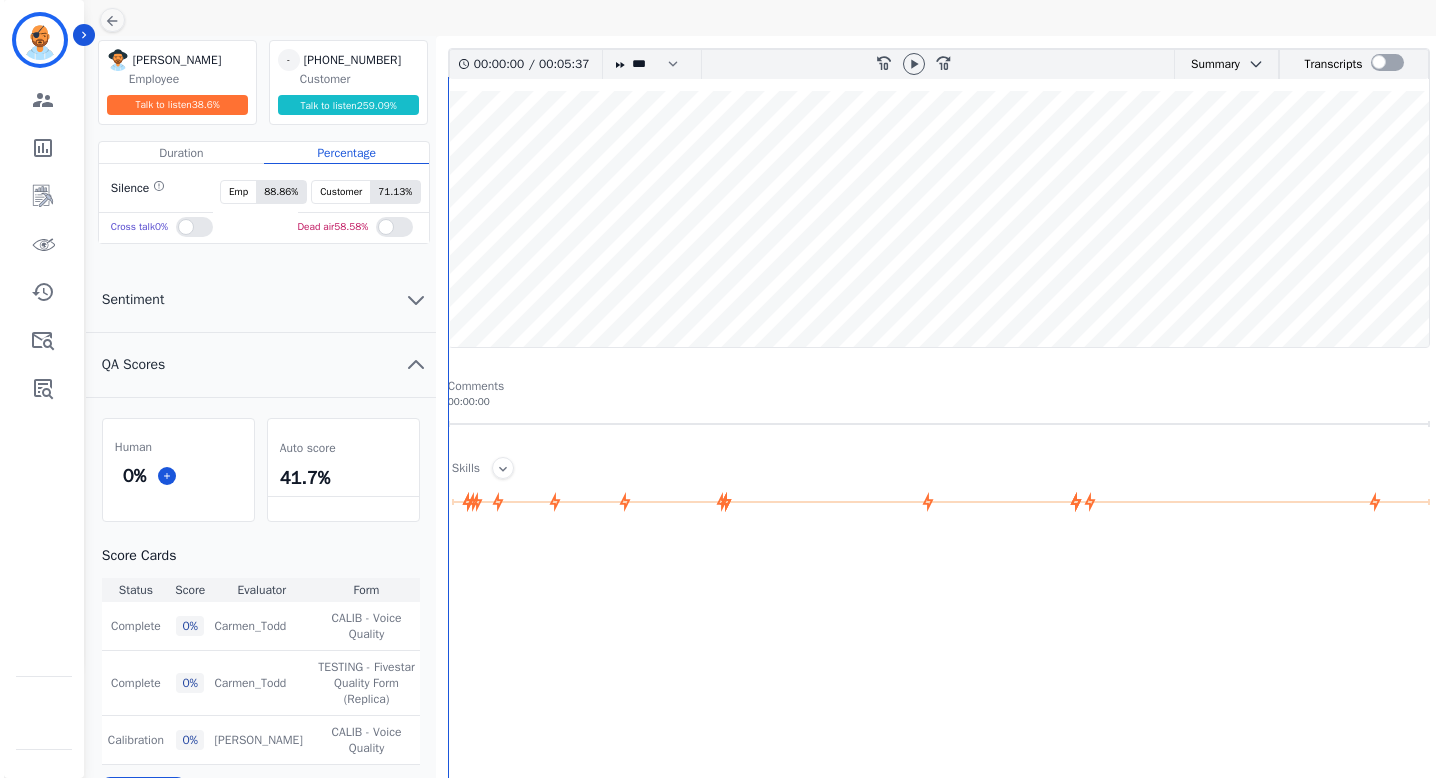 scroll, scrollTop: 0, scrollLeft: 0, axis: both 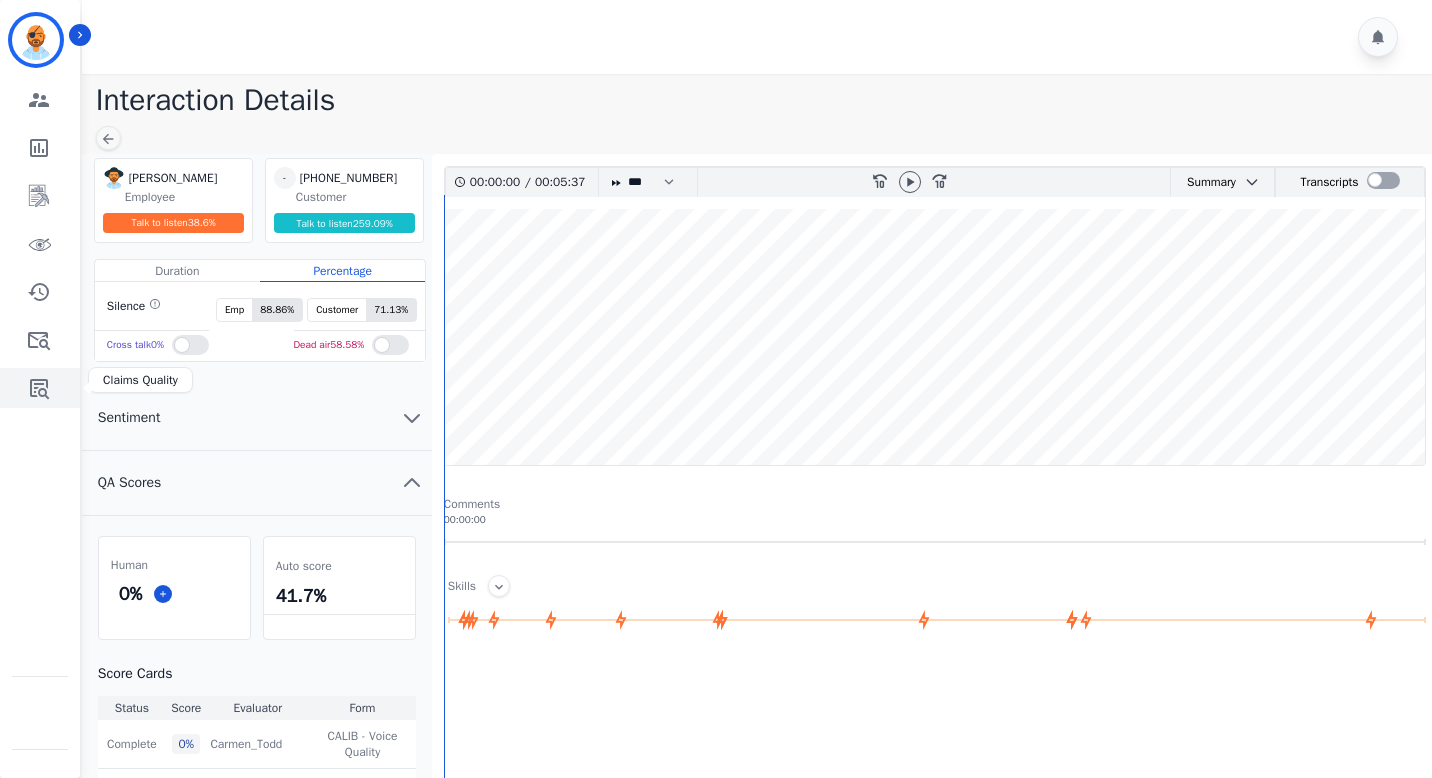 click at bounding box center [41, 388] 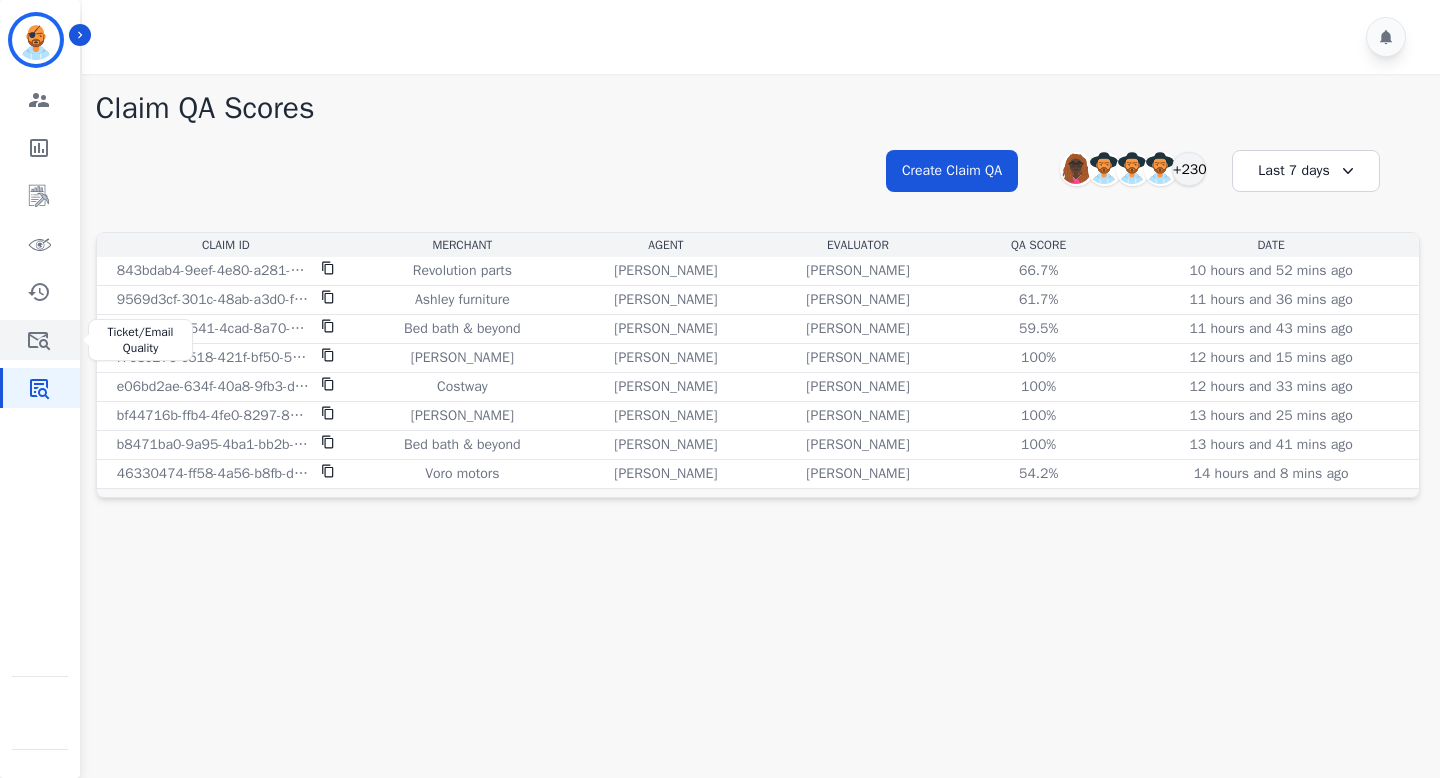 click at bounding box center (41, 340) 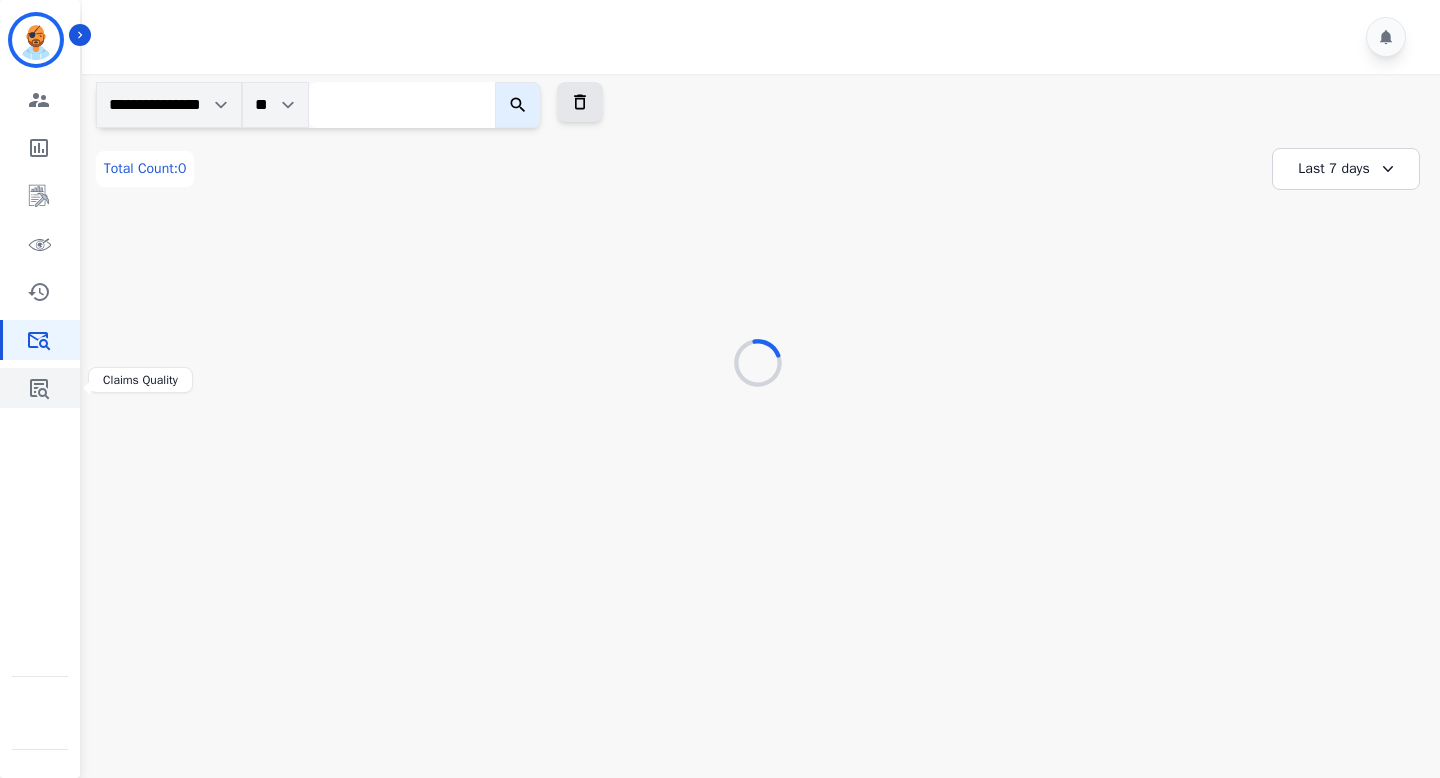 click at bounding box center [41, 388] 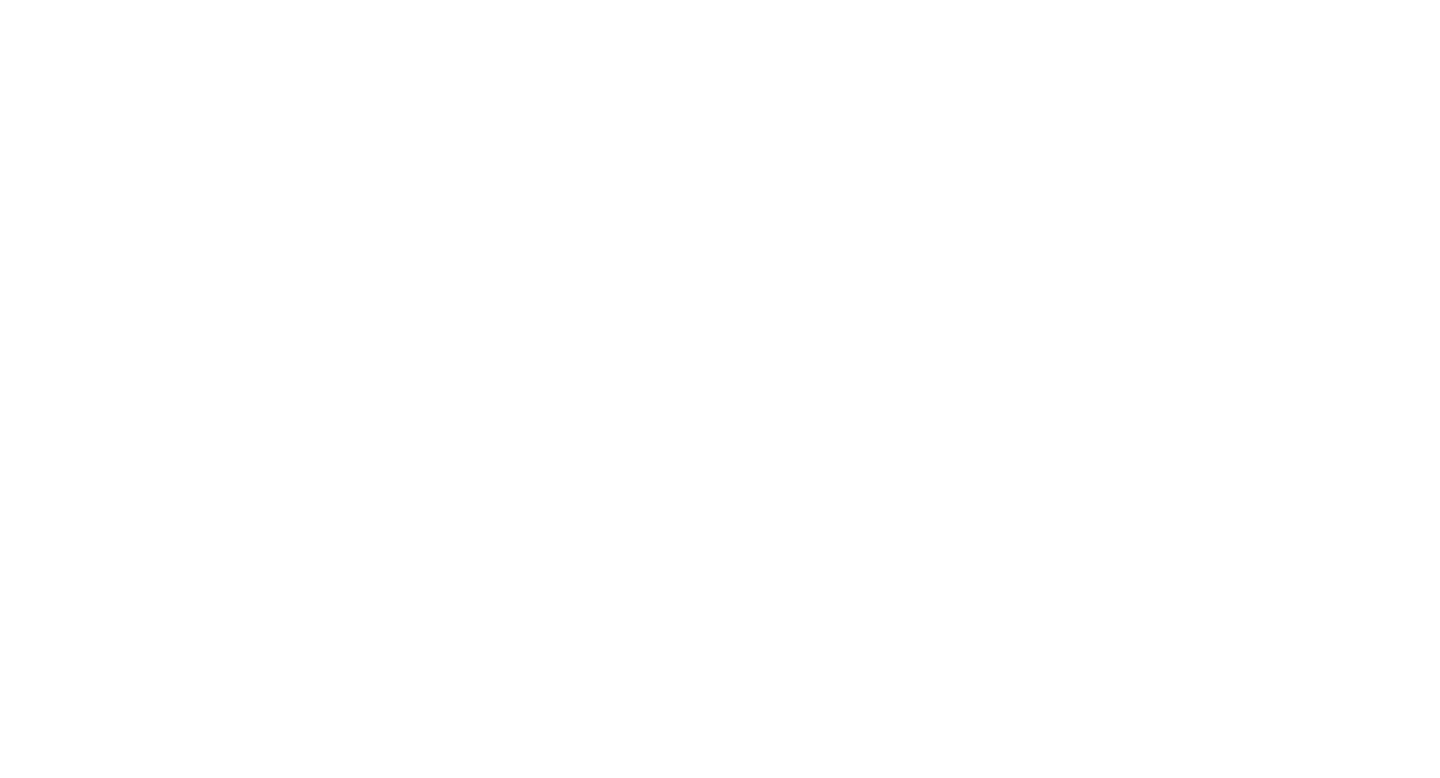 scroll, scrollTop: 0, scrollLeft: 0, axis: both 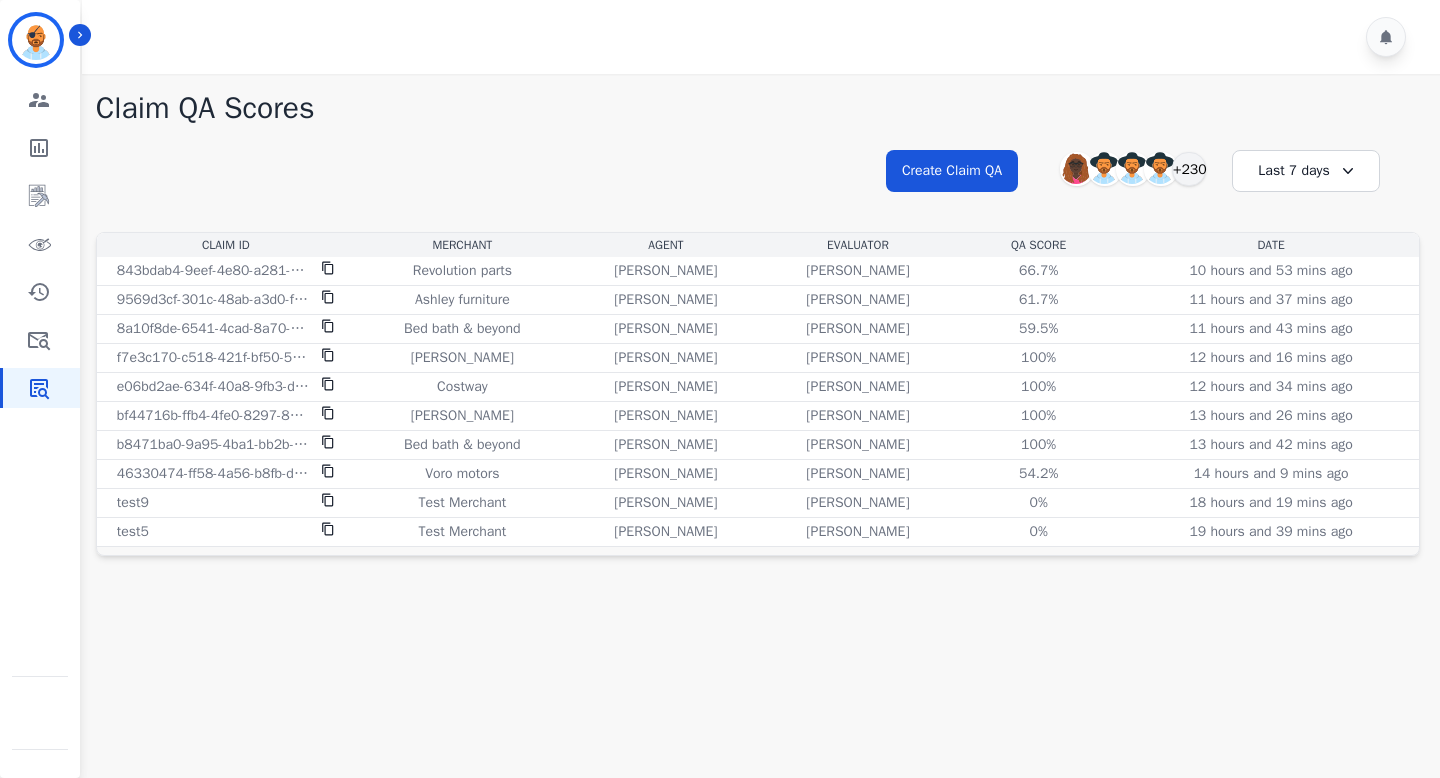 click on "**********" at bounding box center [758, 463] 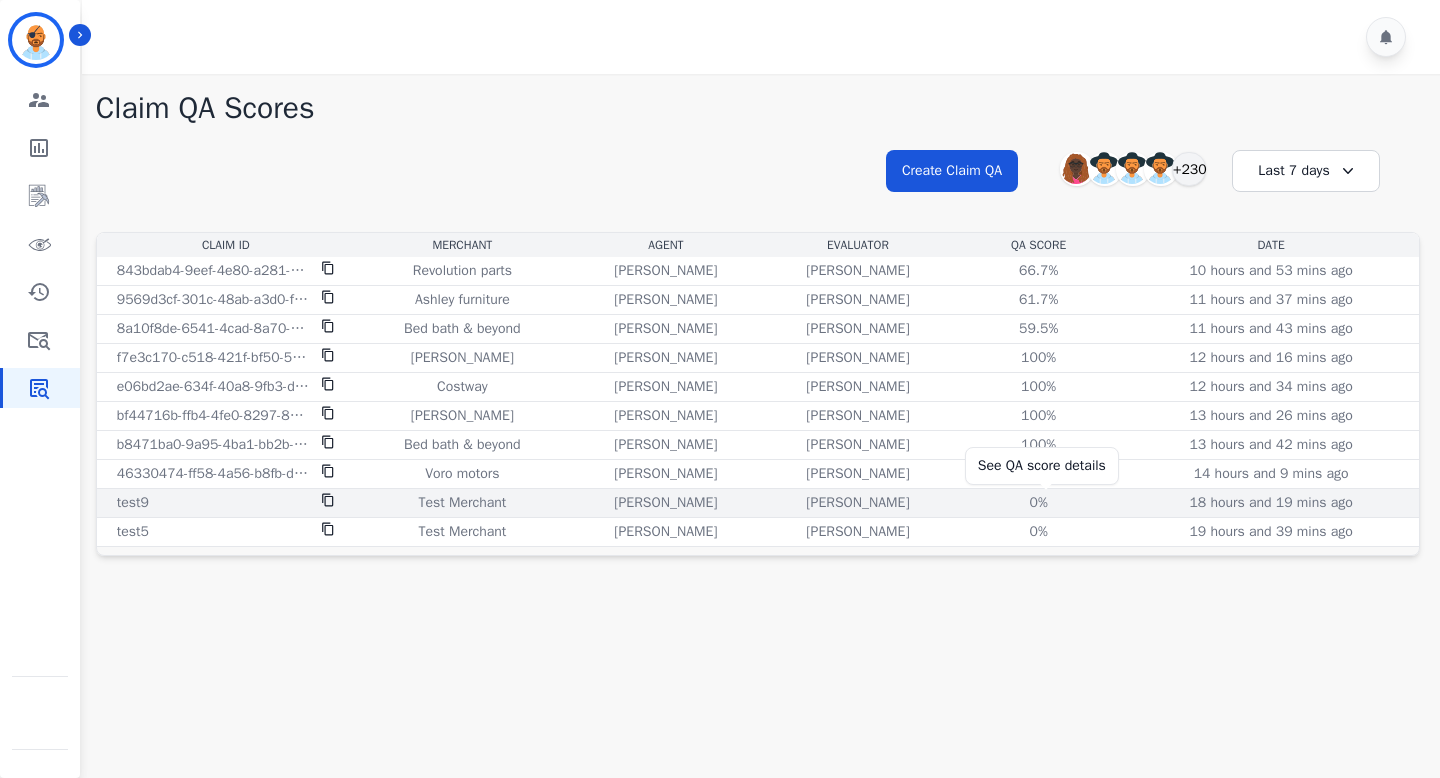 click on "0%" at bounding box center [1039, 503] 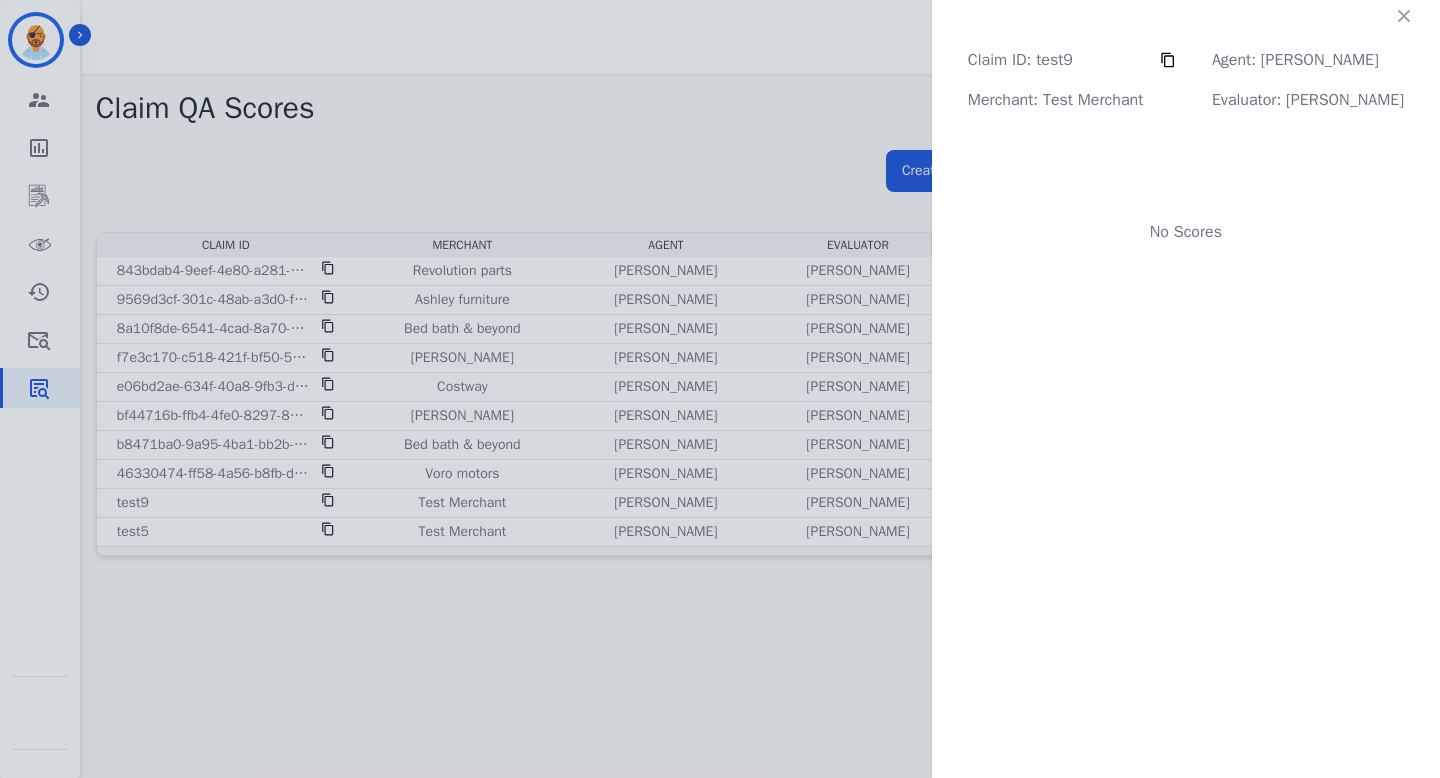 click 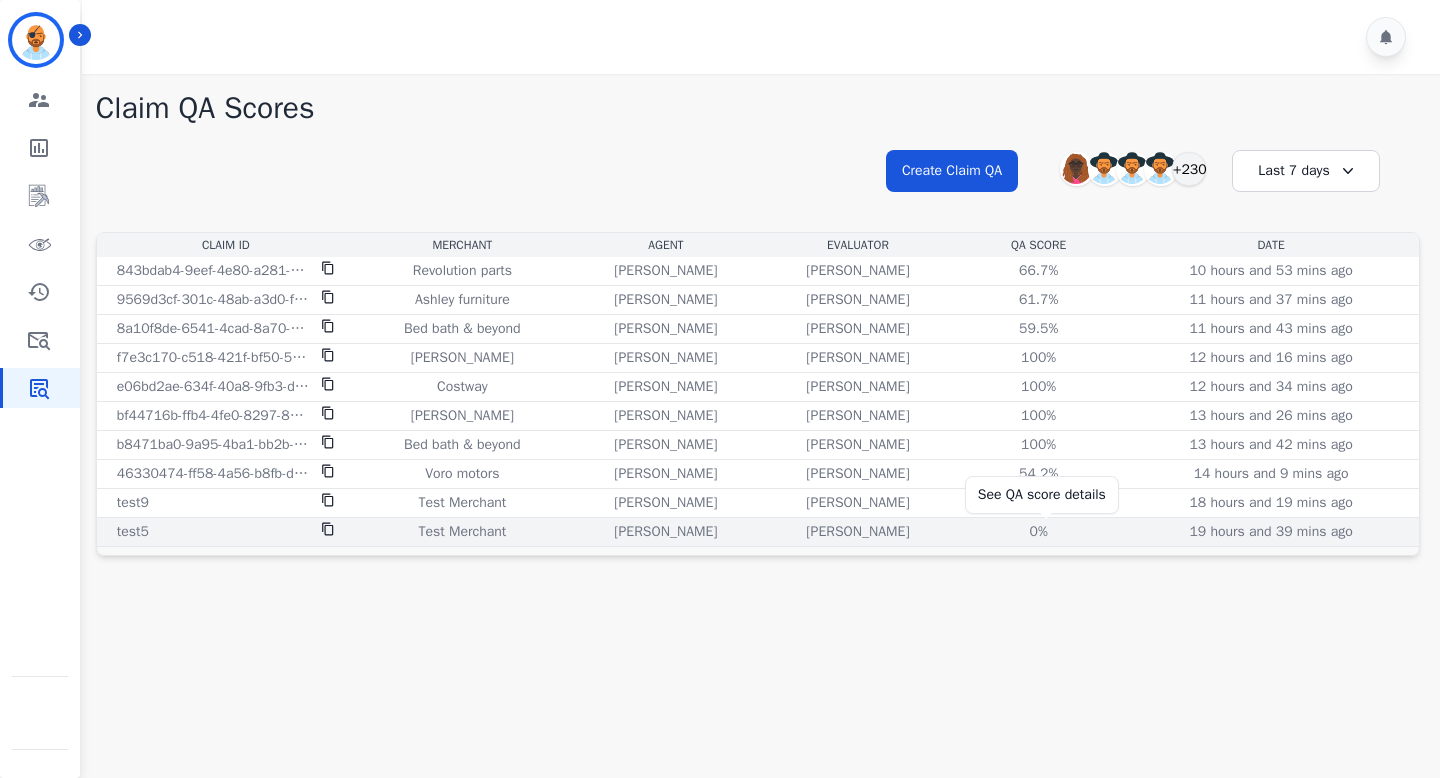 click on "0%" at bounding box center [1039, 532] 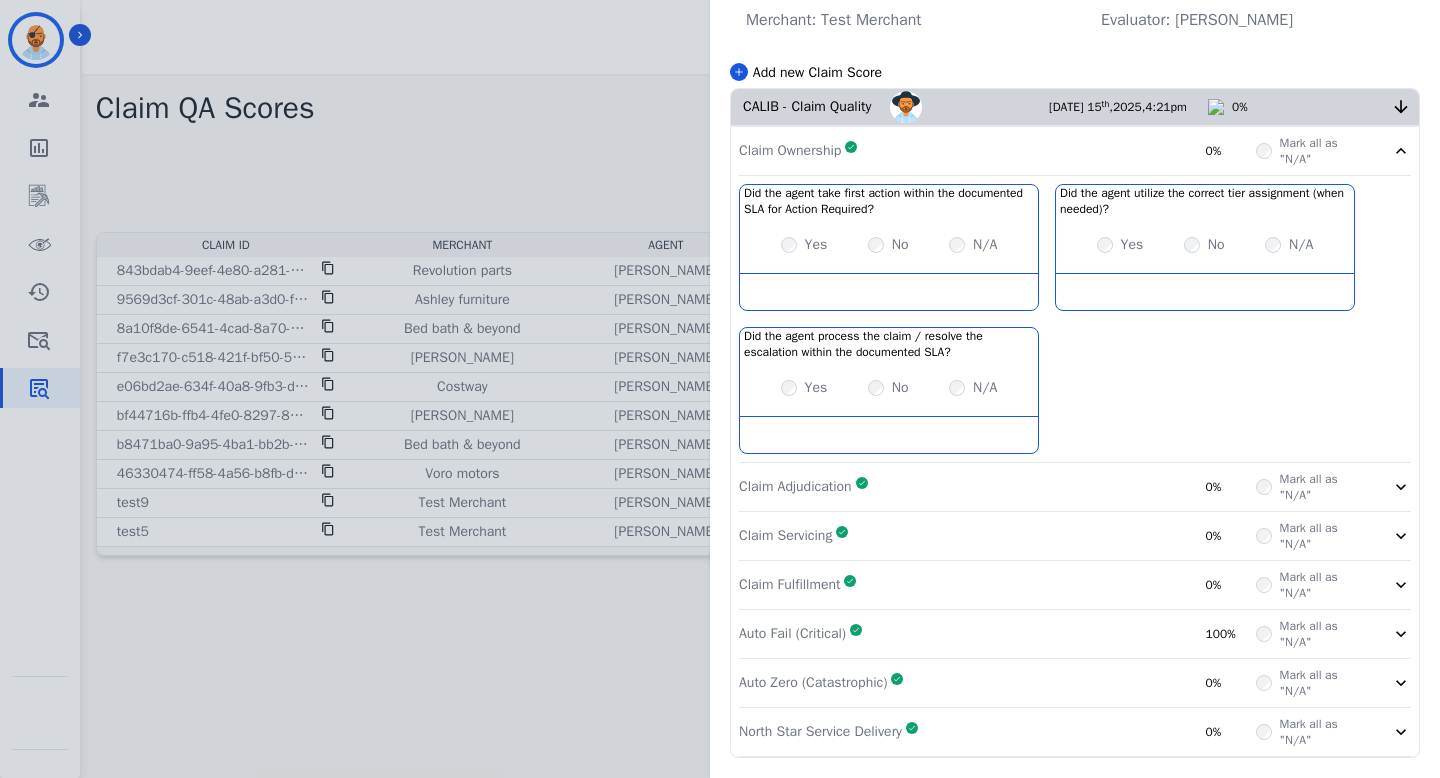 scroll, scrollTop: 0, scrollLeft: 0, axis: both 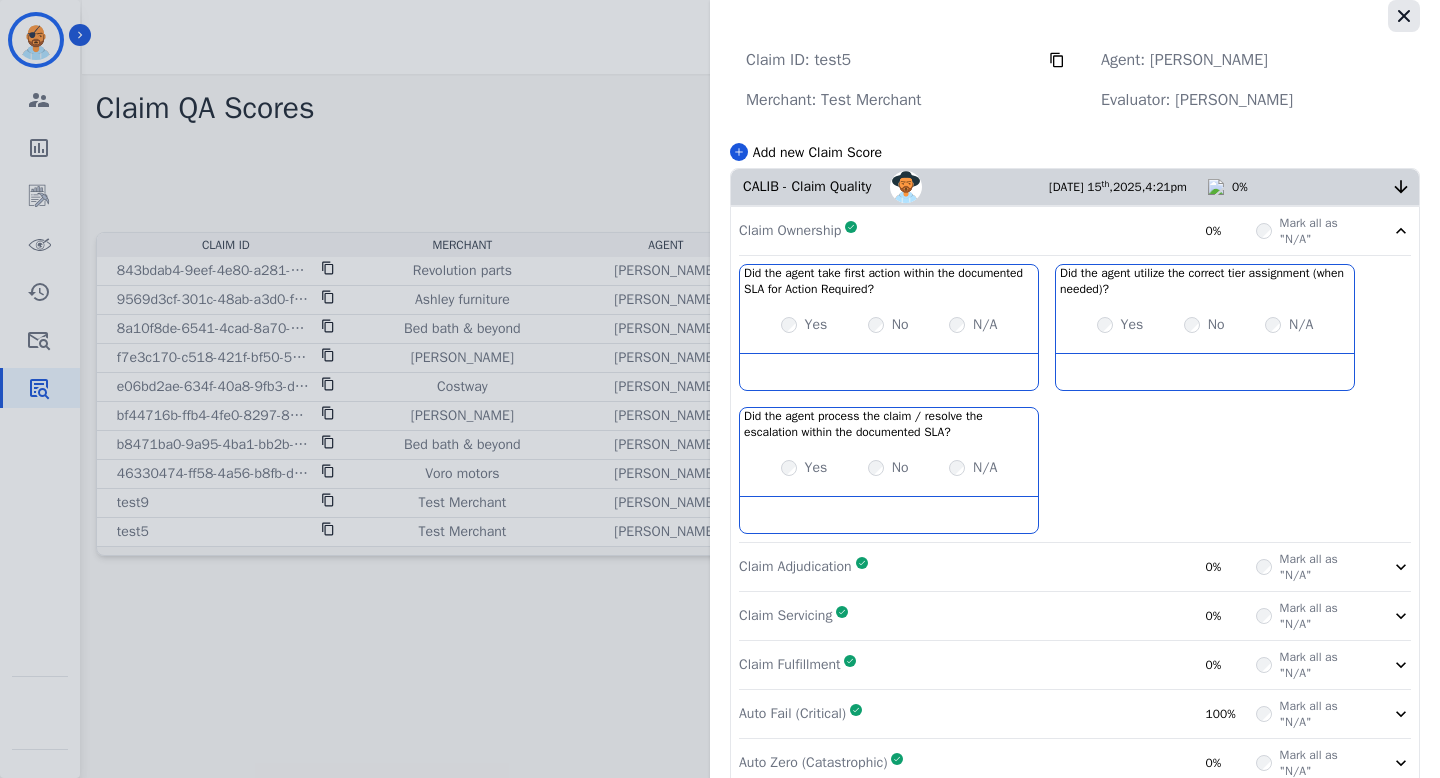 click 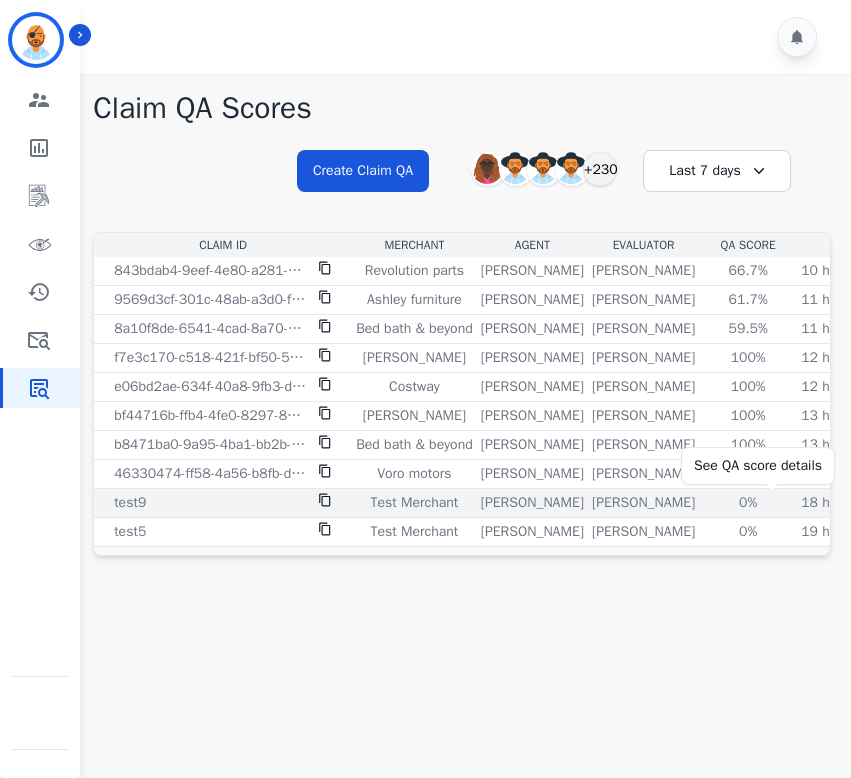 click on "0%" at bounding box center (748, 503) 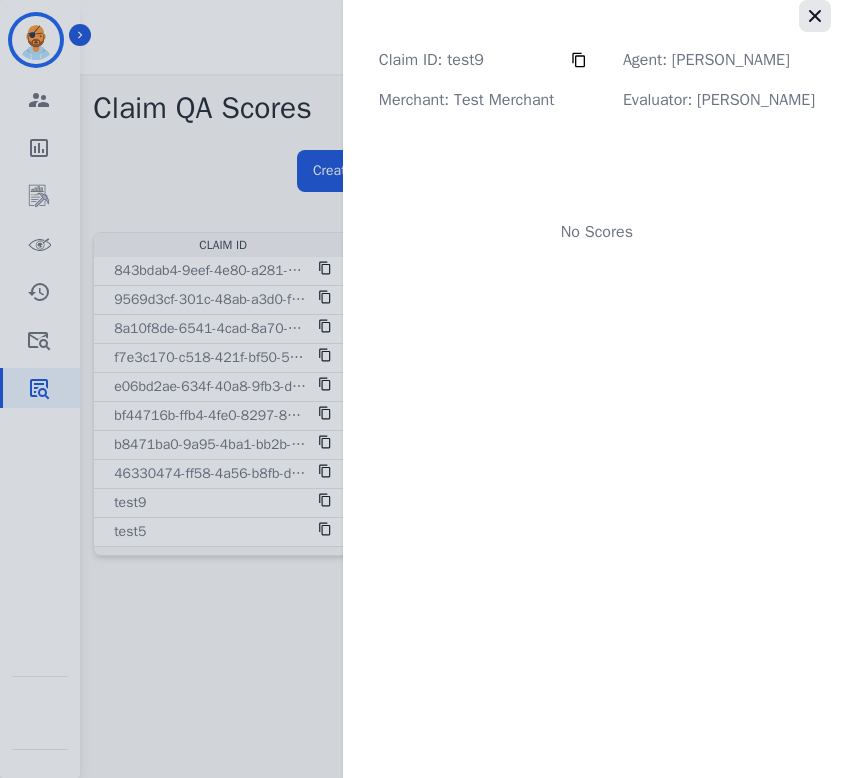 click at bounding box center (815, 16) 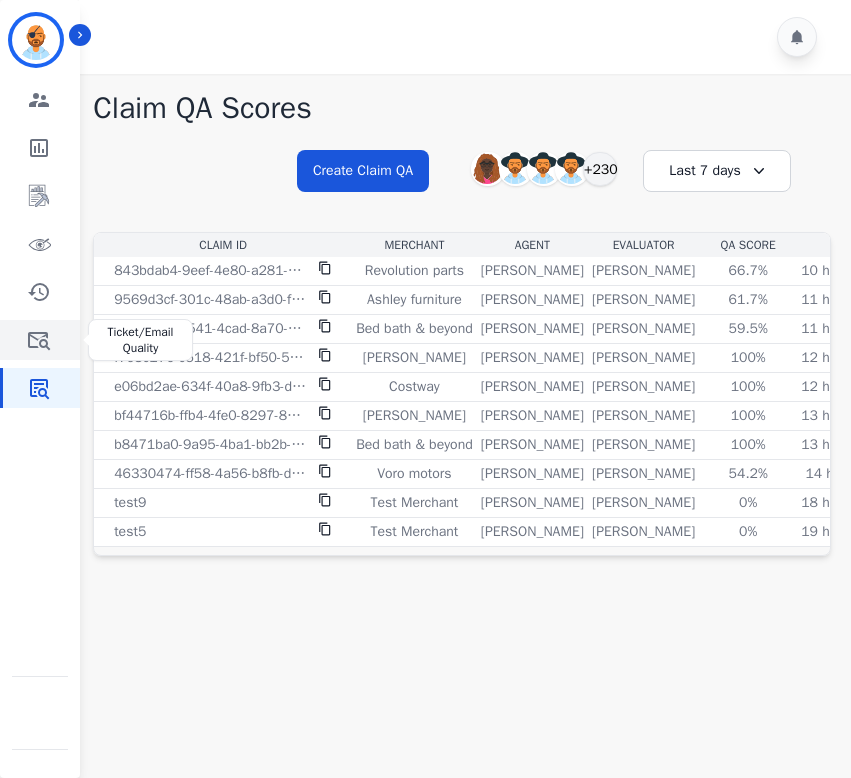 click 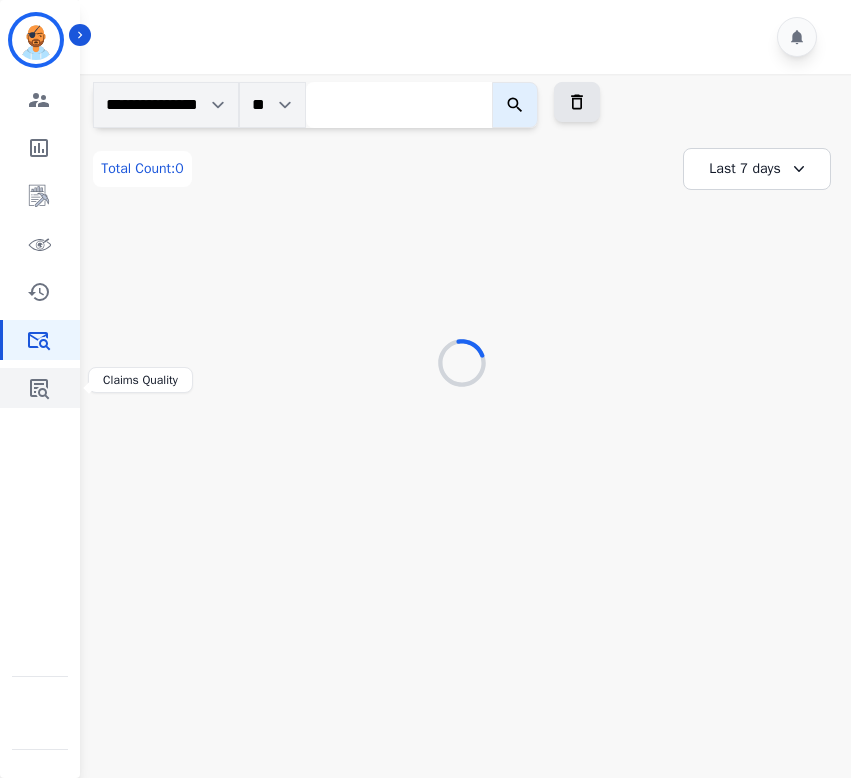click 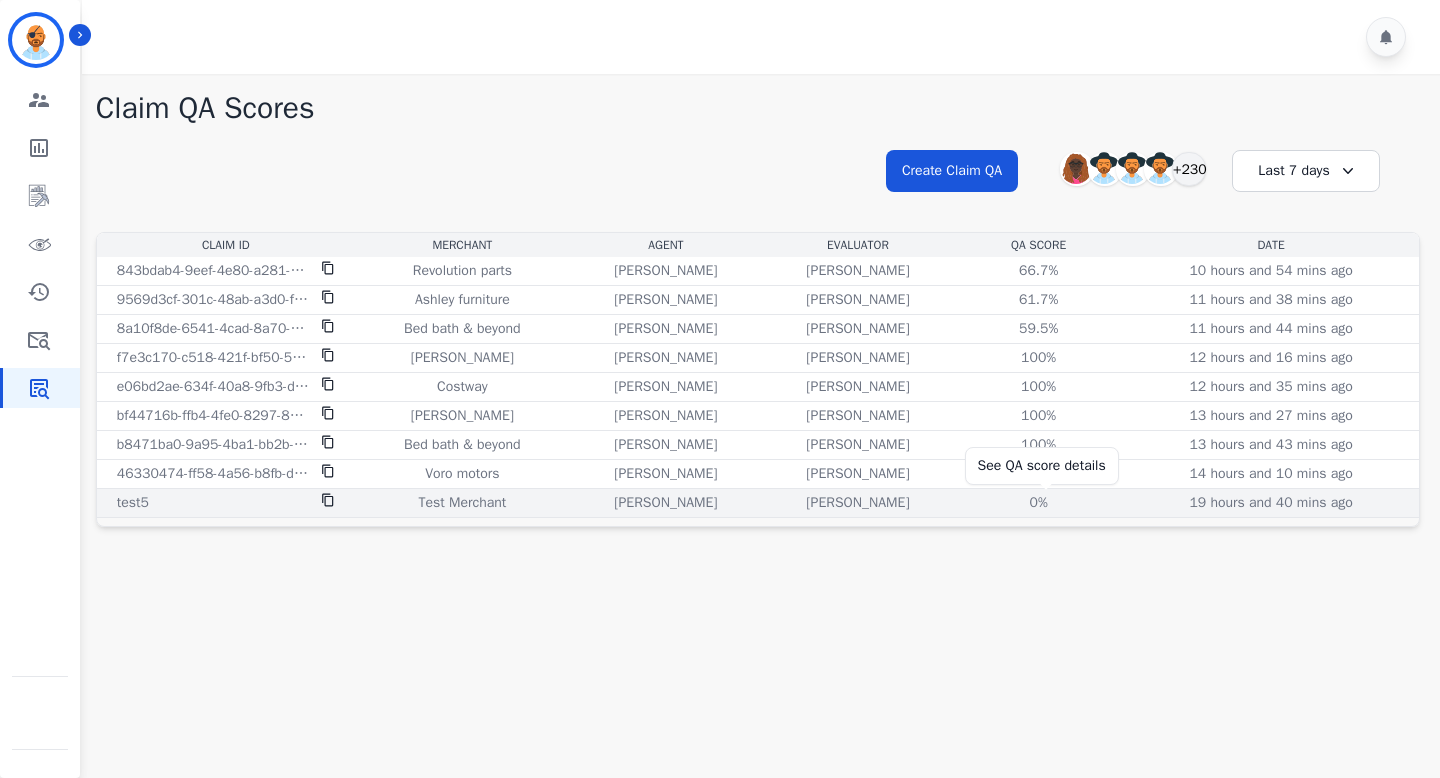click on "0%" at bounding box center [1039, 503] 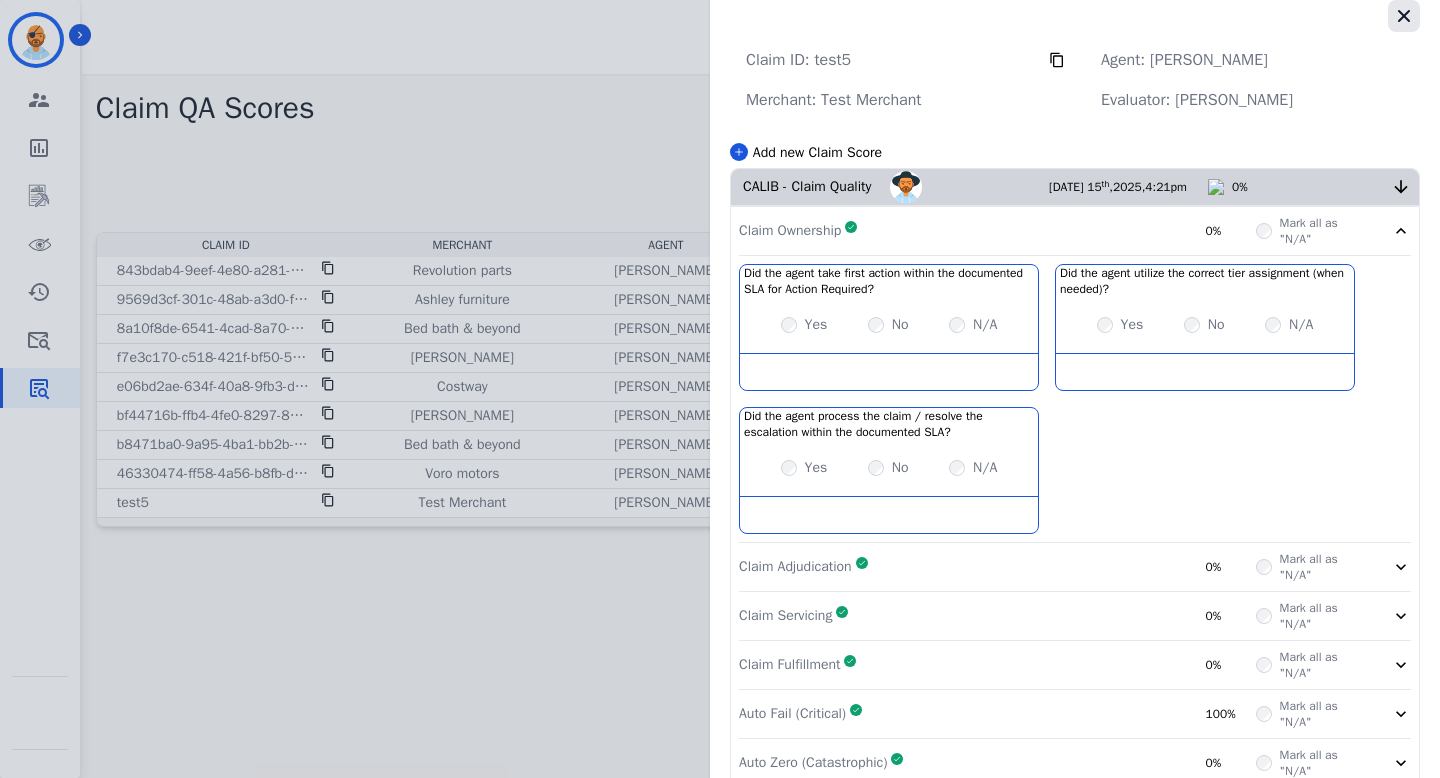click 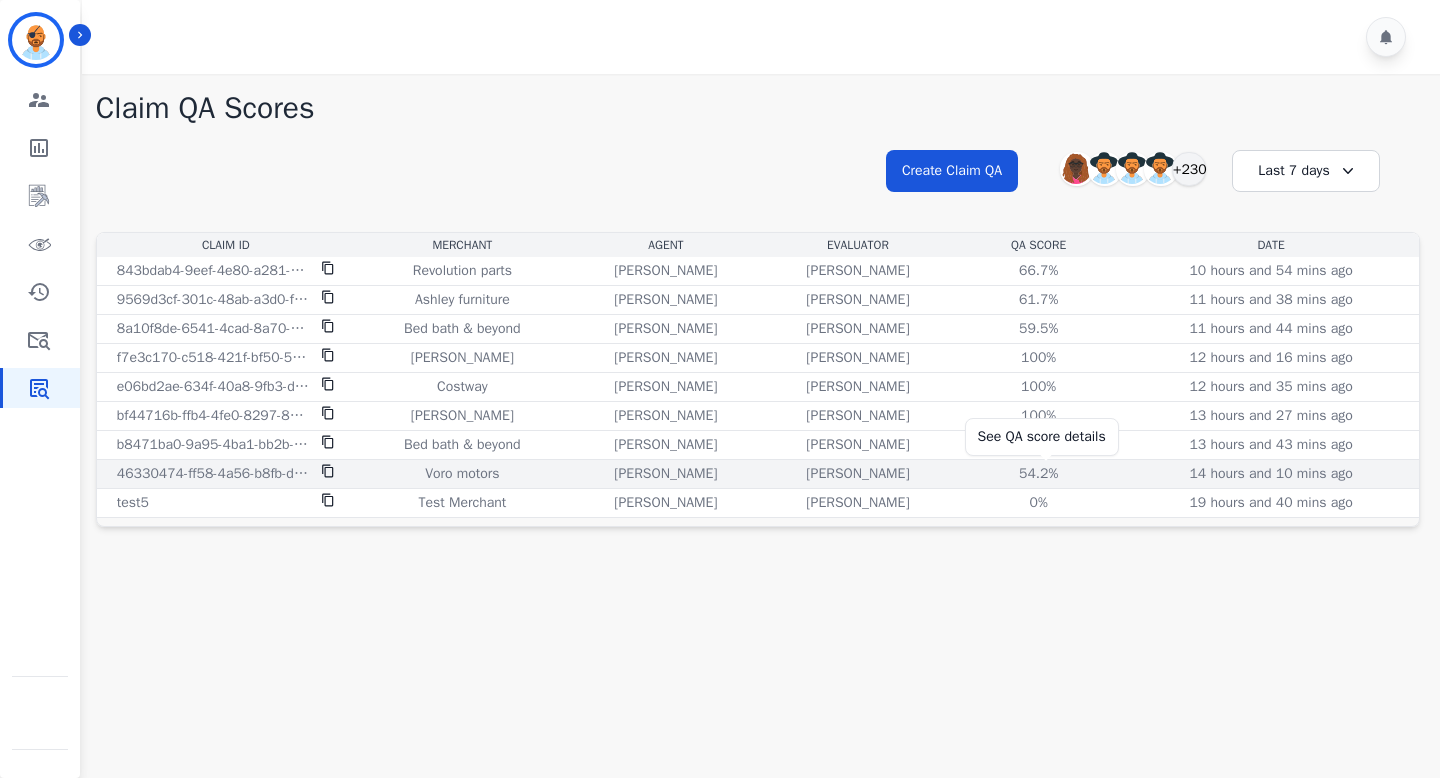 click on "54.2%" at bounding box center [1039, 474] 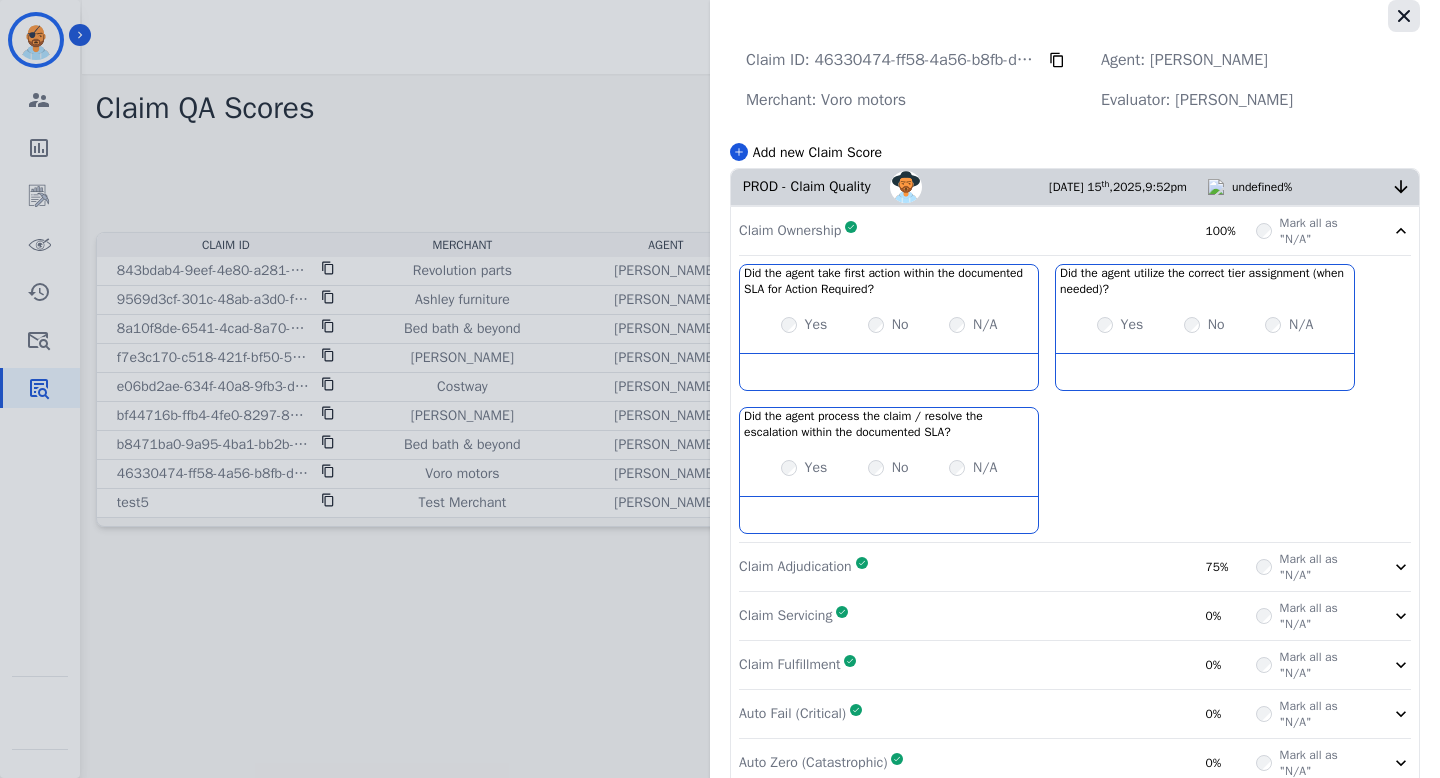 click 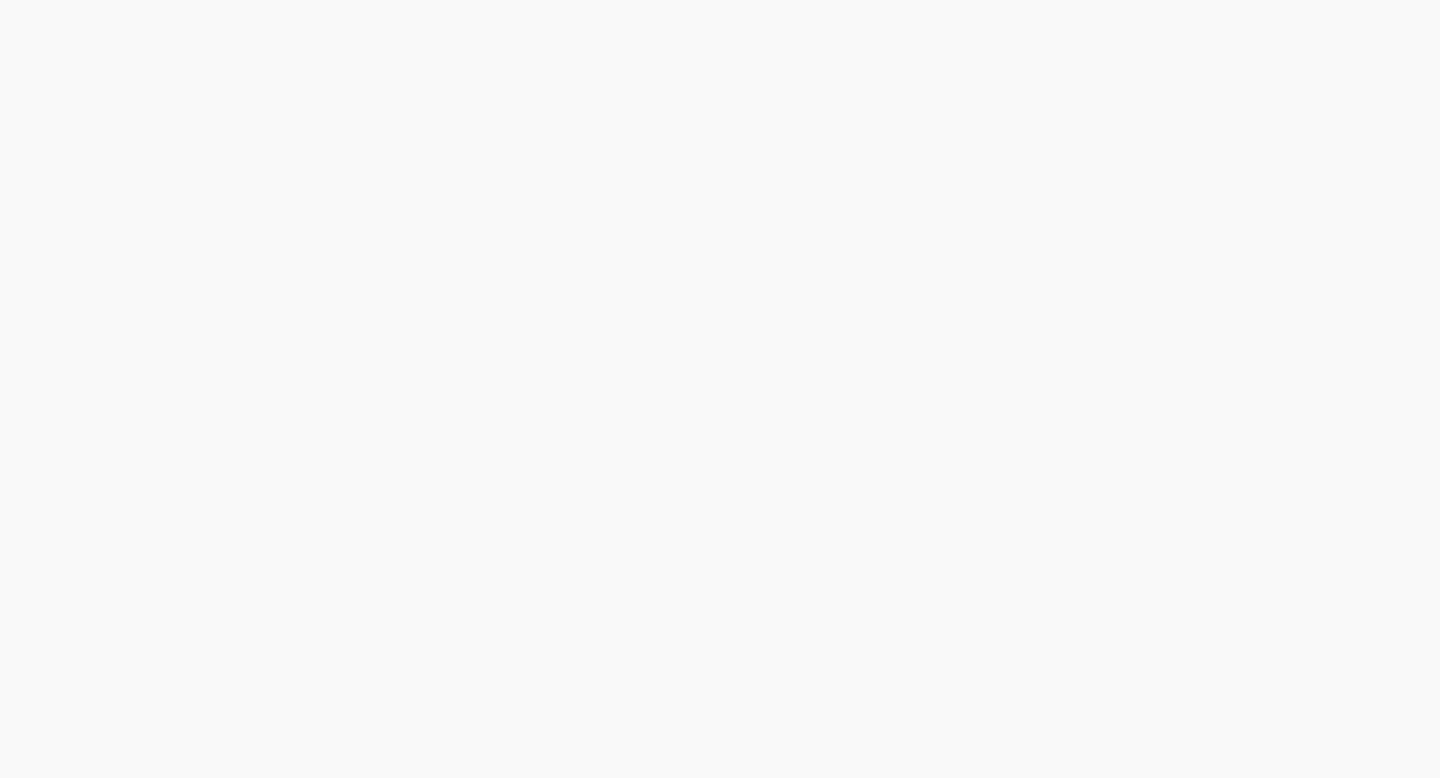 scroll, scrollTop: 0, scrollLeft: 0, axis: both 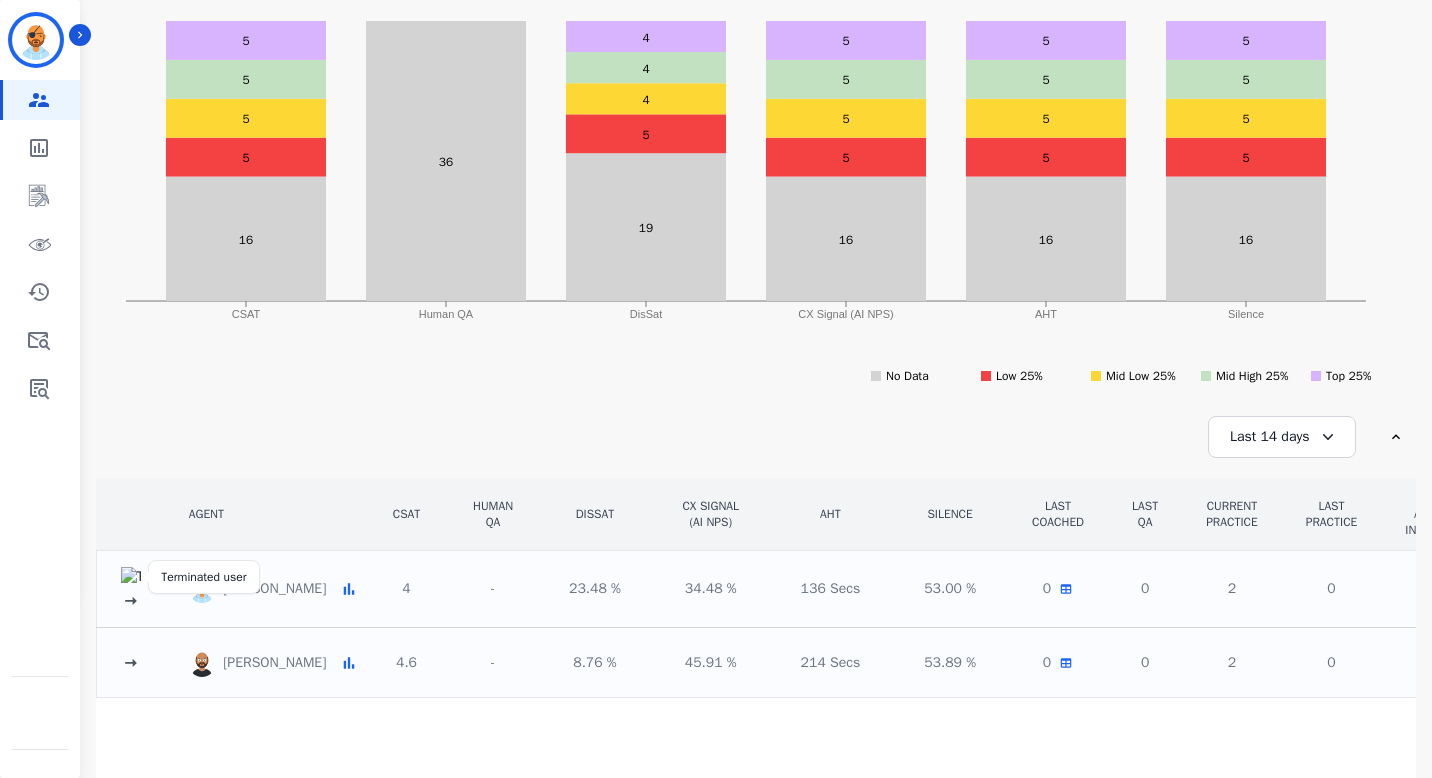 click at bounding box center (131, 577) 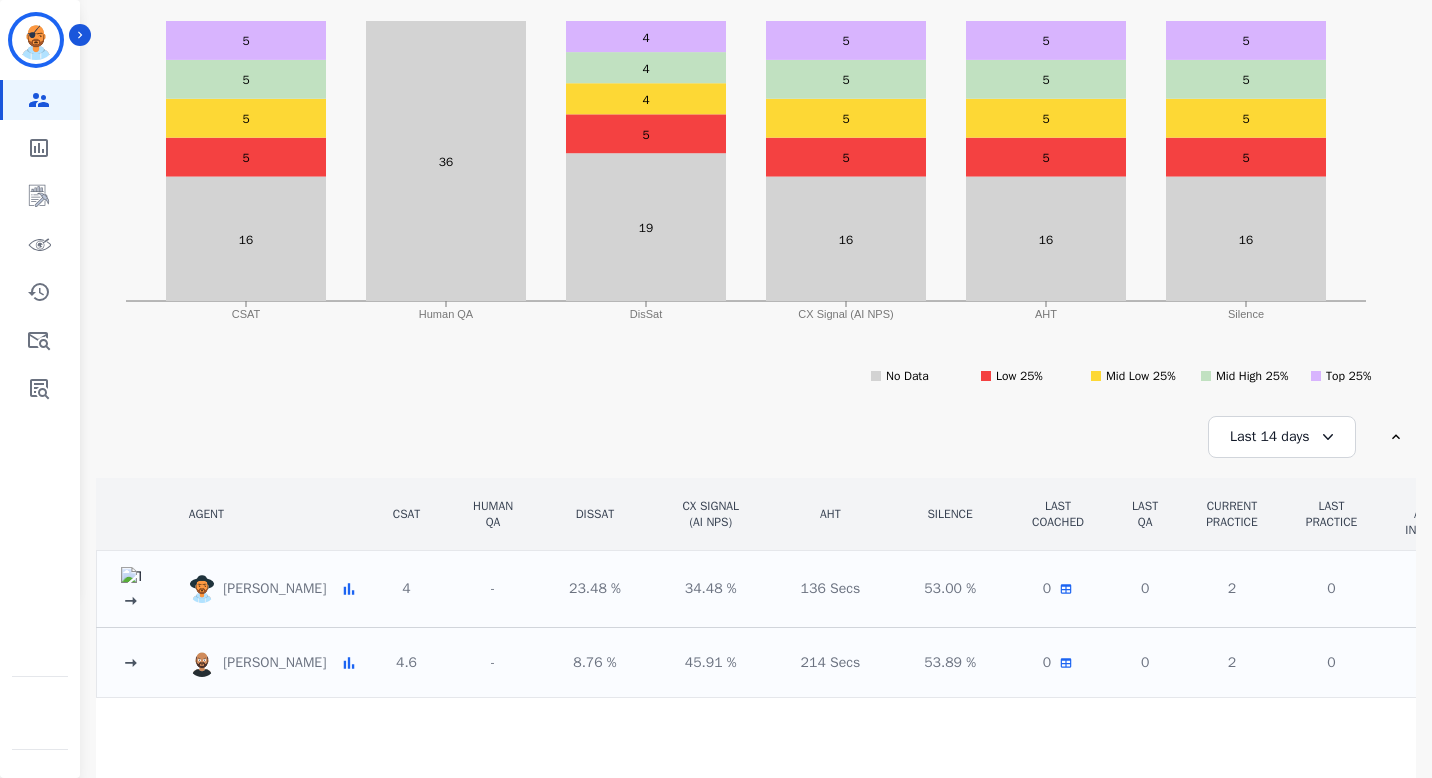 scroll, scrollTop: 195, scrollLeft: 0, axis: vertical 